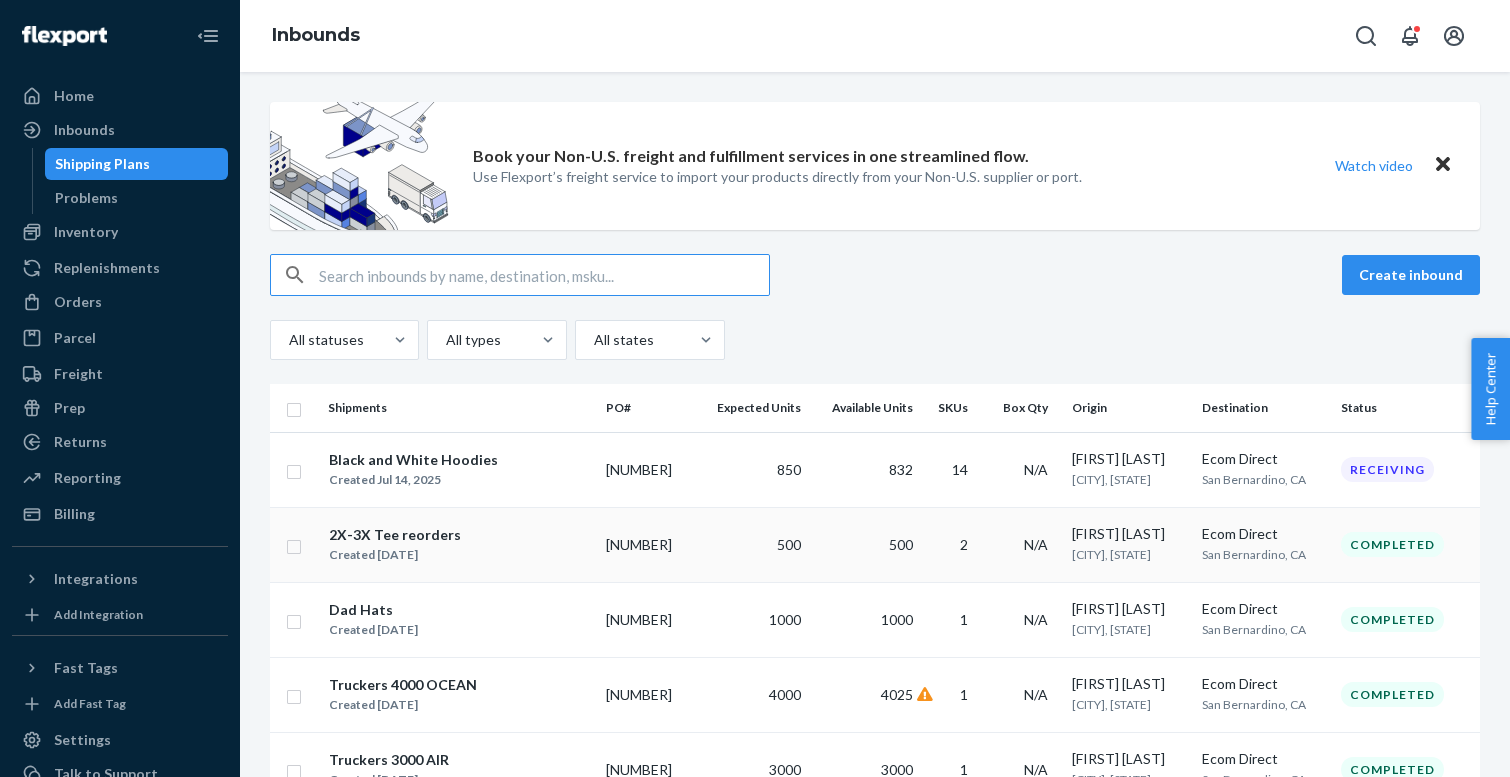 scroll, scrollTop: 0, scrollLeft: 0, axis: both 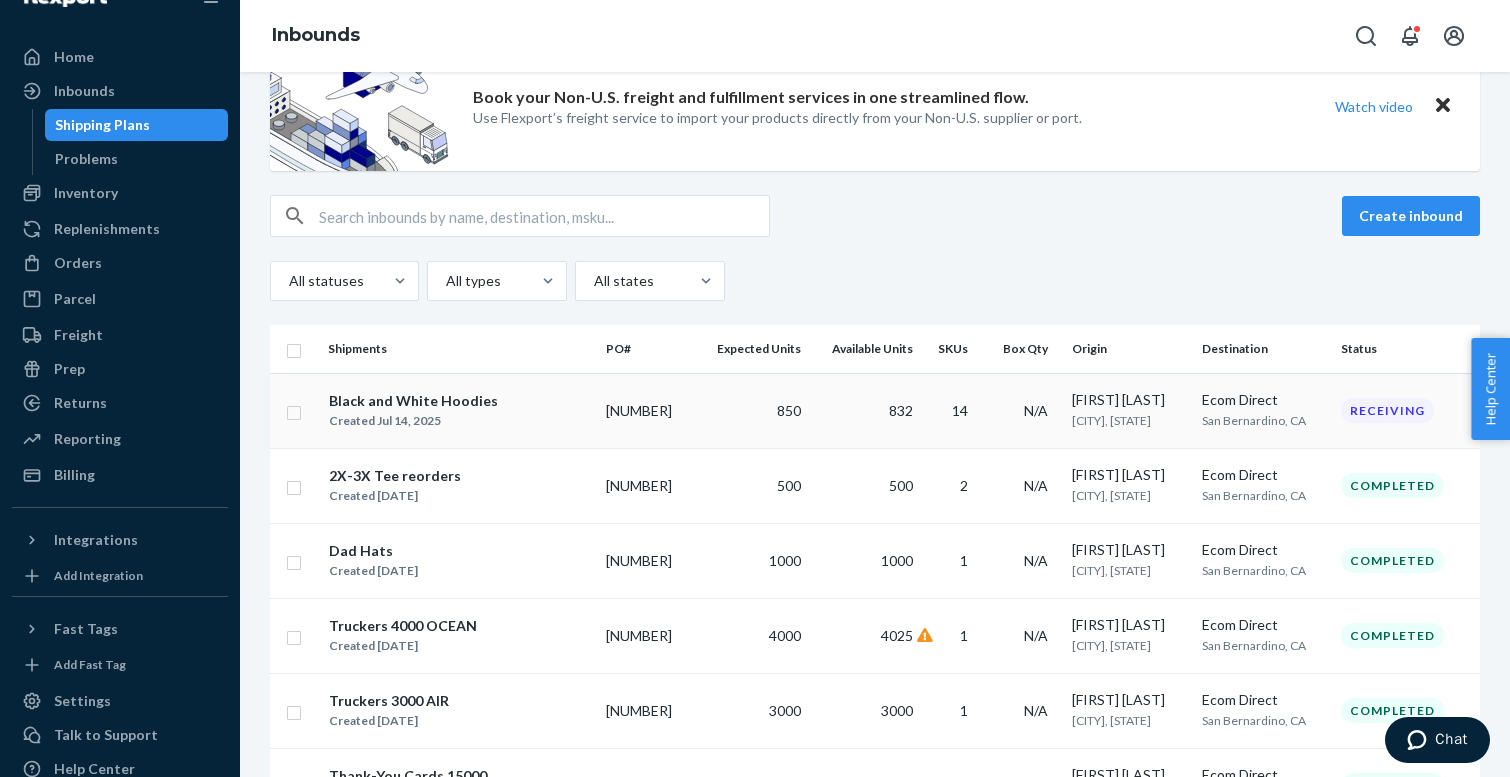 click on "Black and White Hoodies" at bounding box center [413, 401] 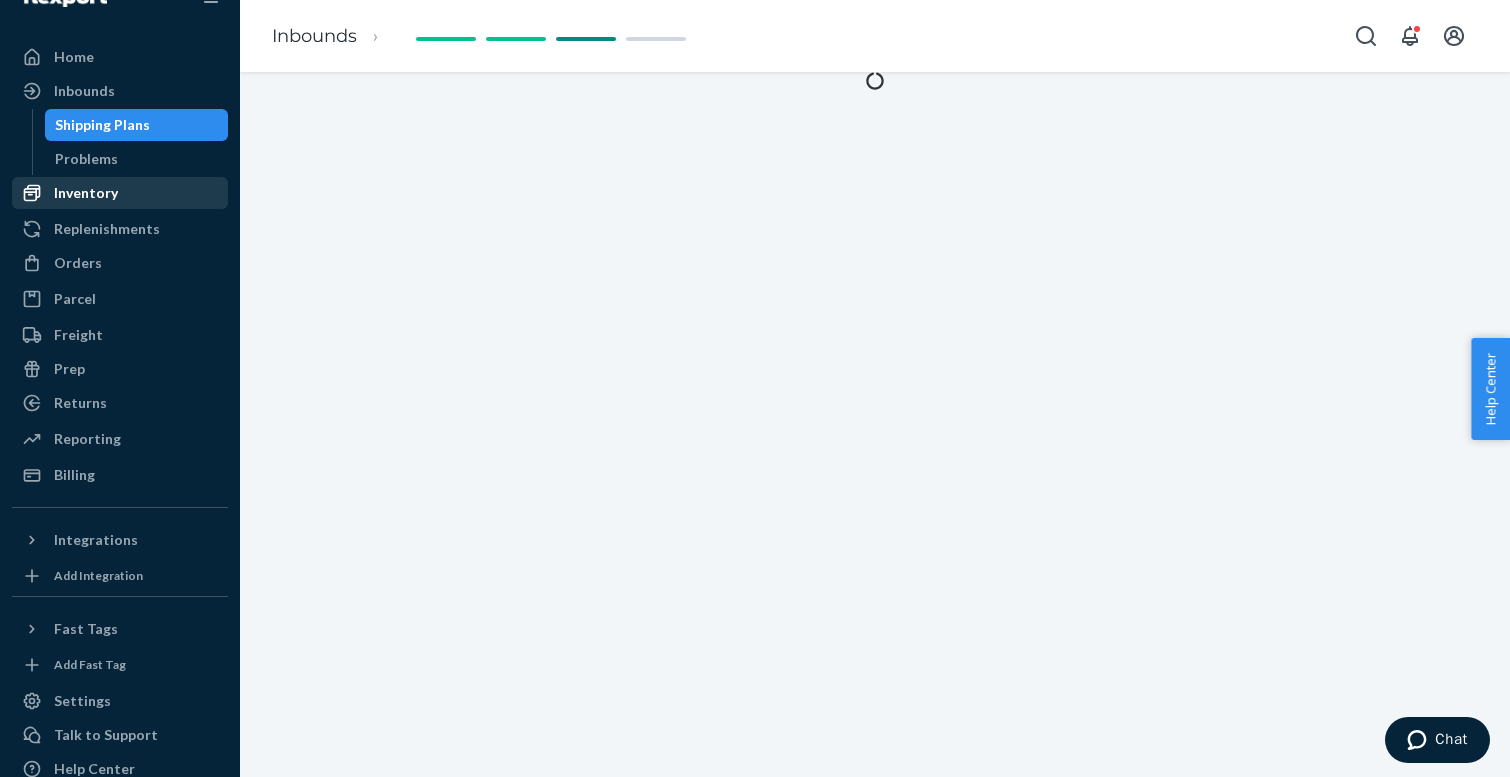 click on "Inventory" at bounding box center [86, 193] 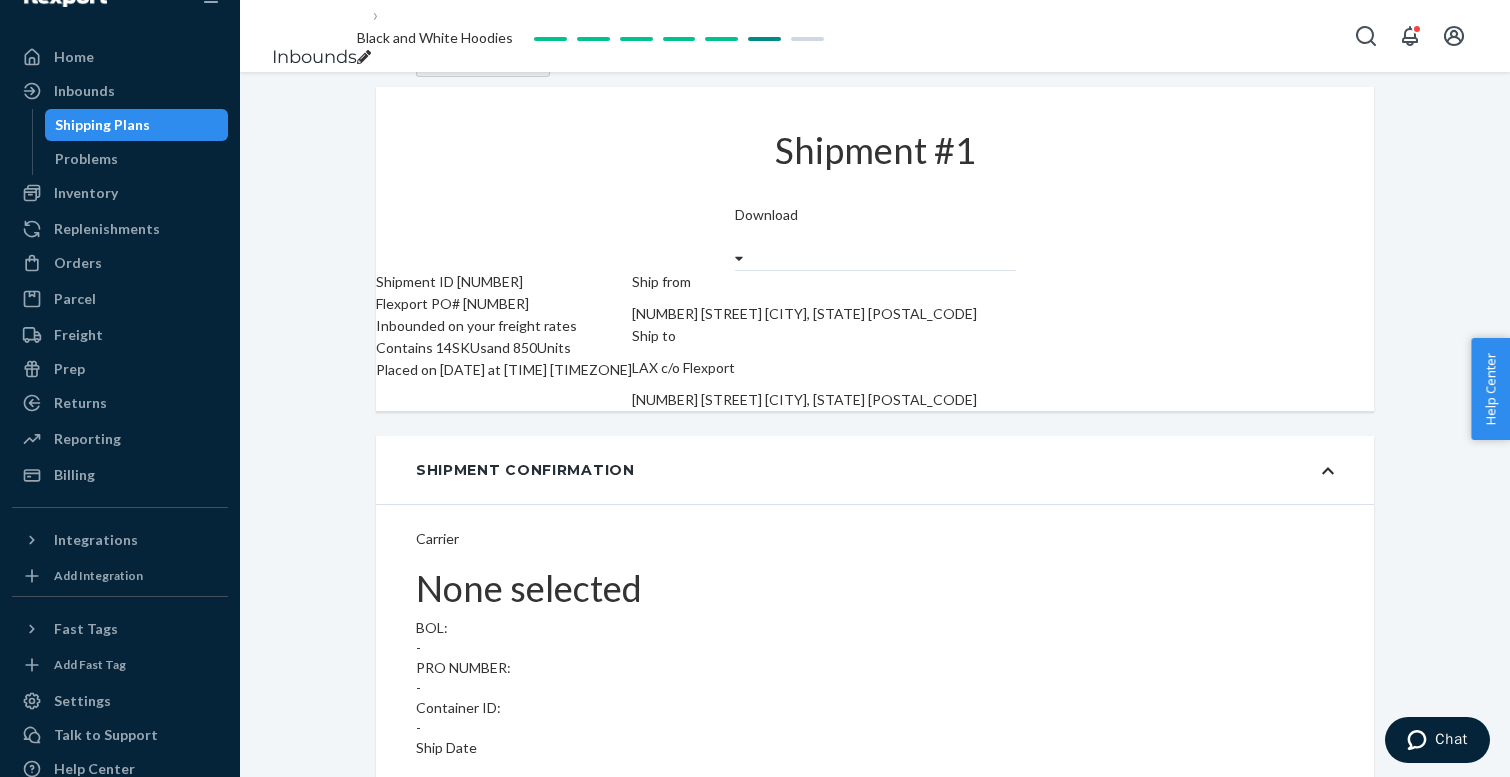 scroll, scrollTop: 43, scrollLeft: 0, axis: vertical 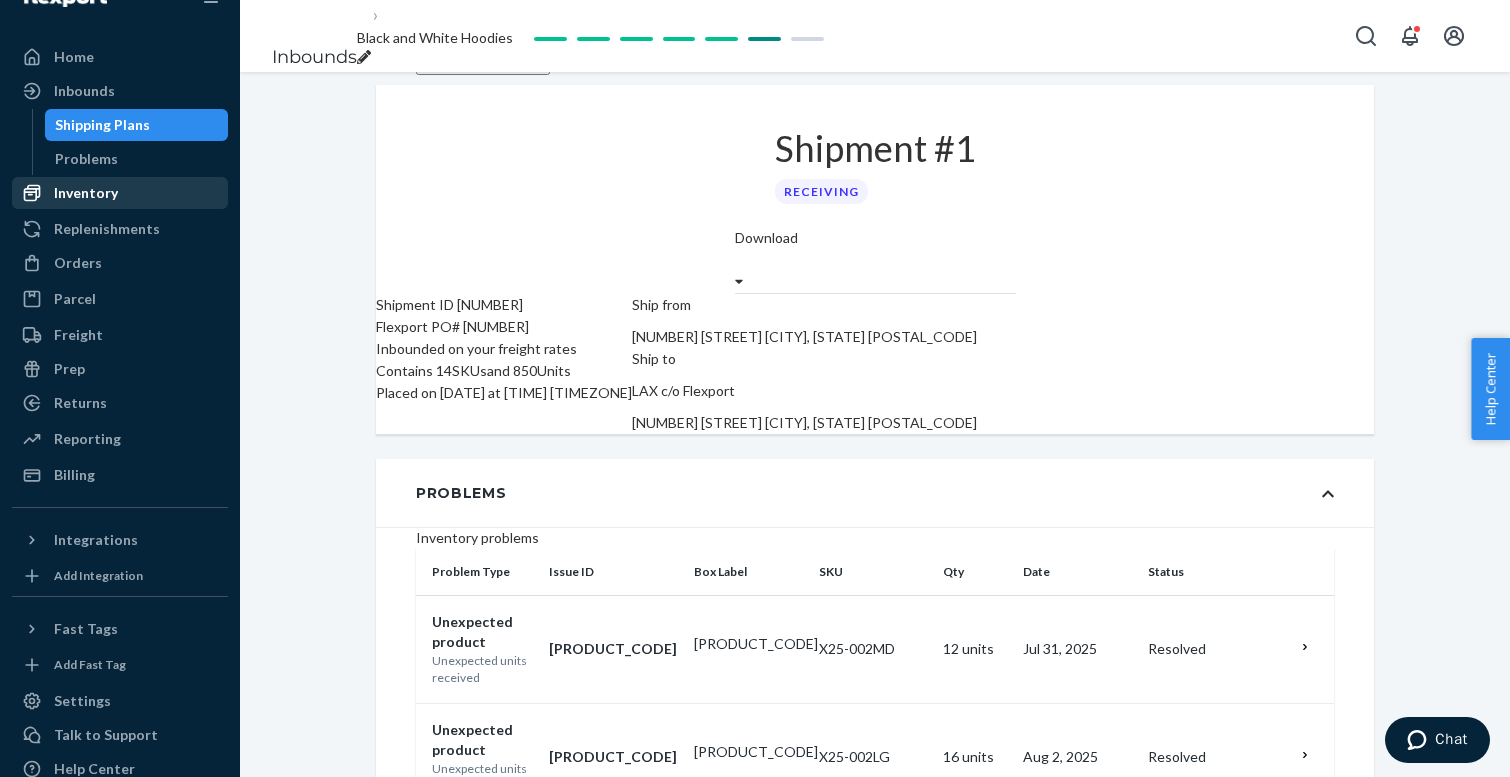 click on "Inventory" at bounding box center [86, 193] 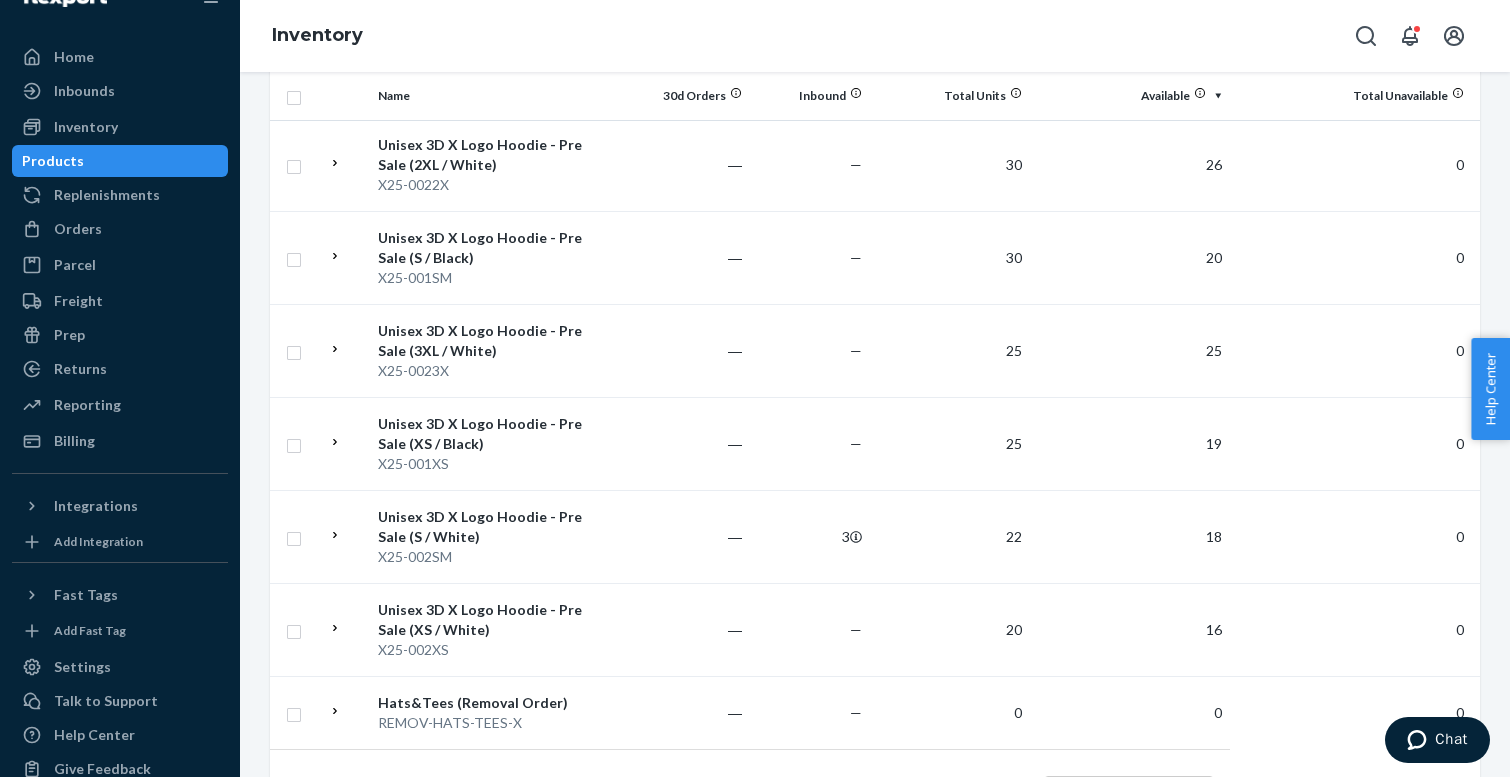 scroll, scrollTop: 1747, scrollLeft: 0, axis: vertical 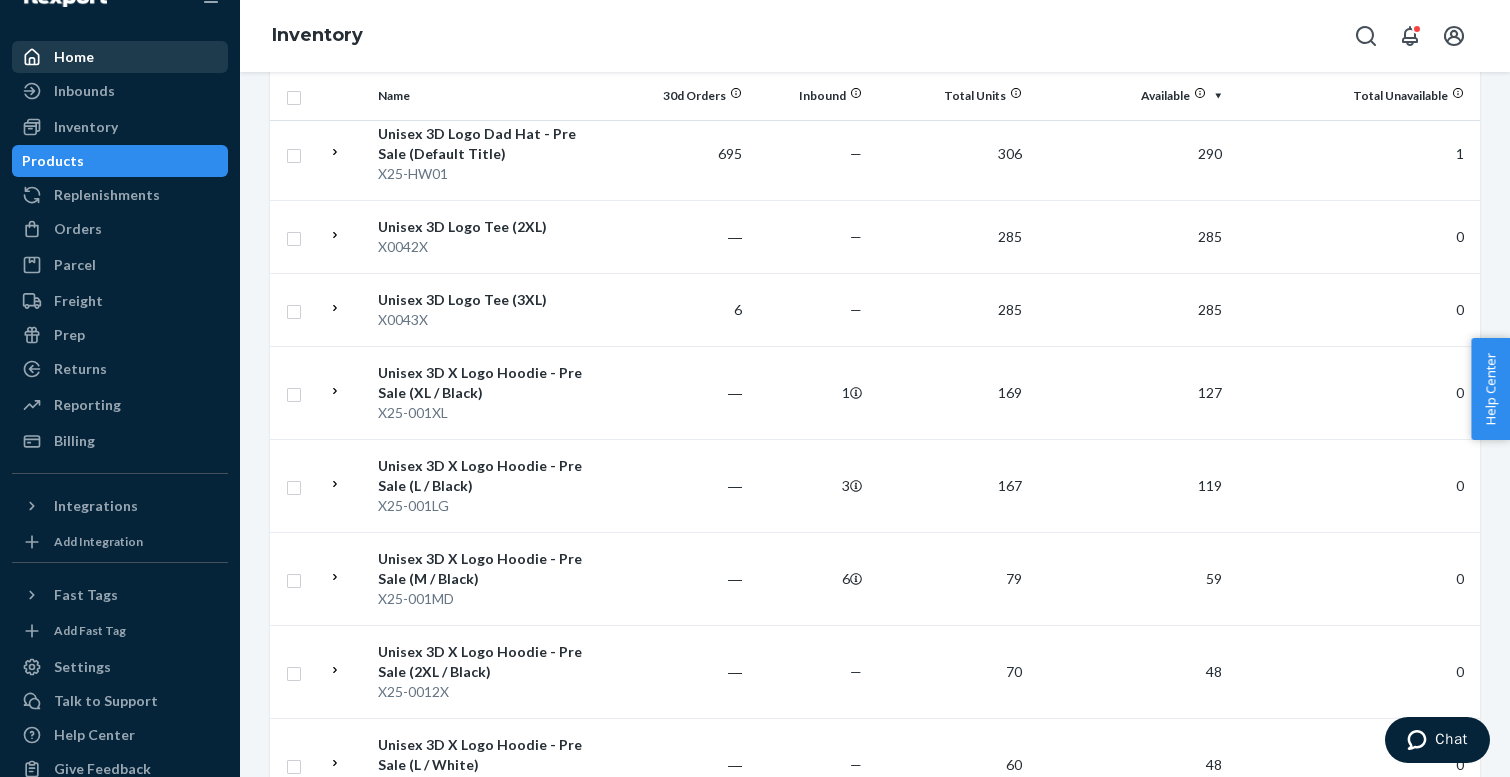 click on "Home" at bounding box center [120, 57] 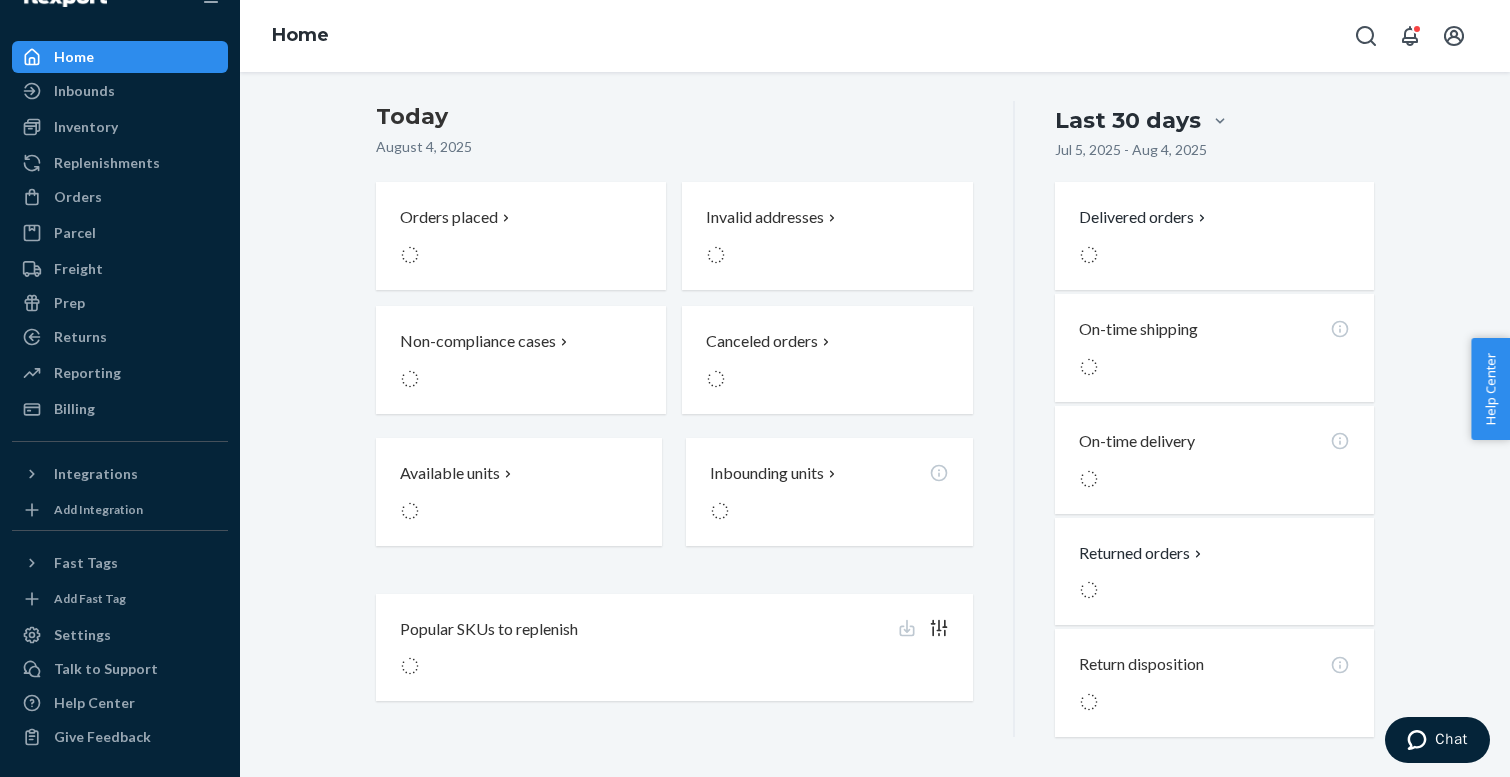 scroll, scrollTop: 0, scrollLeft: 0, axis: both 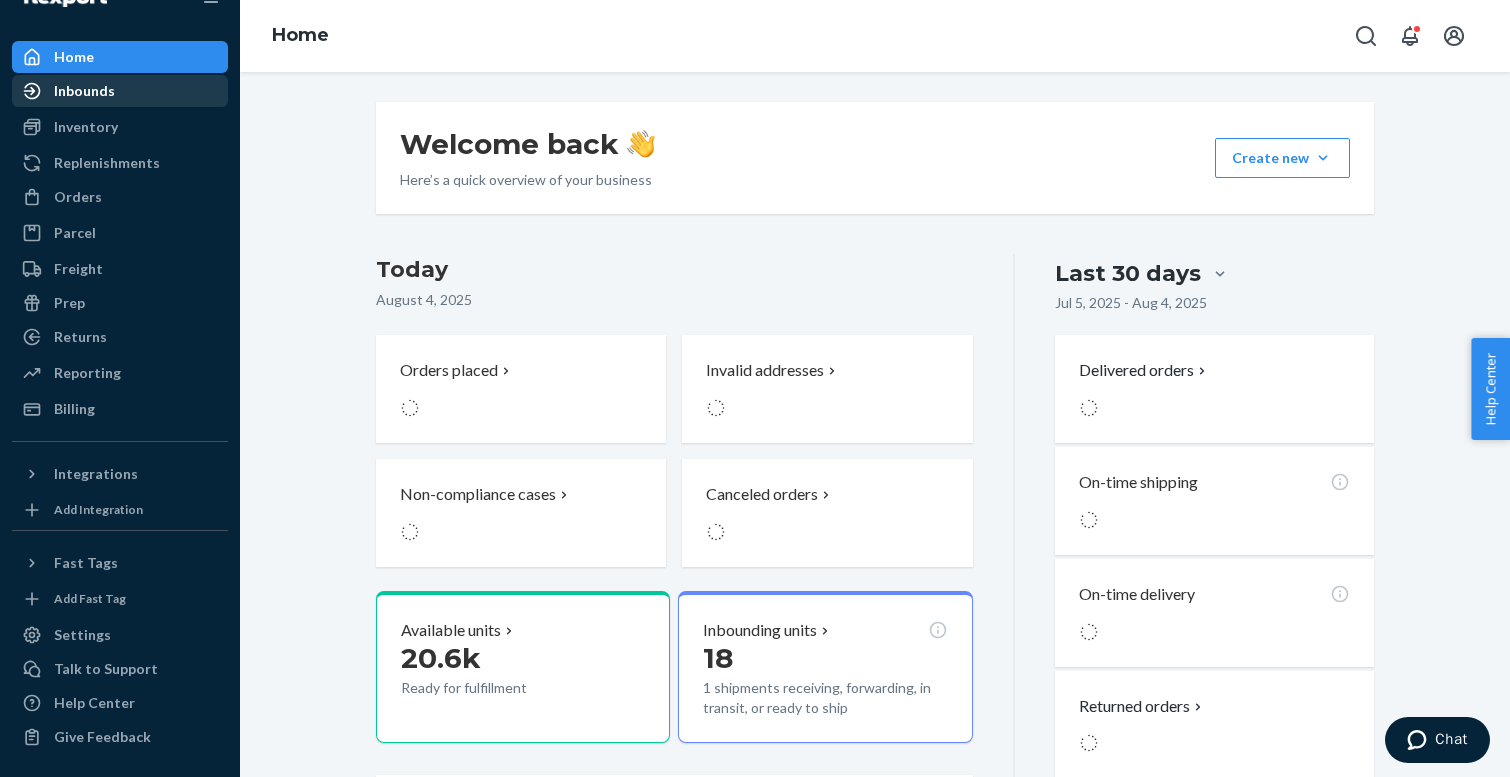 click on "Inbounds" at bounding box center (84, 91) 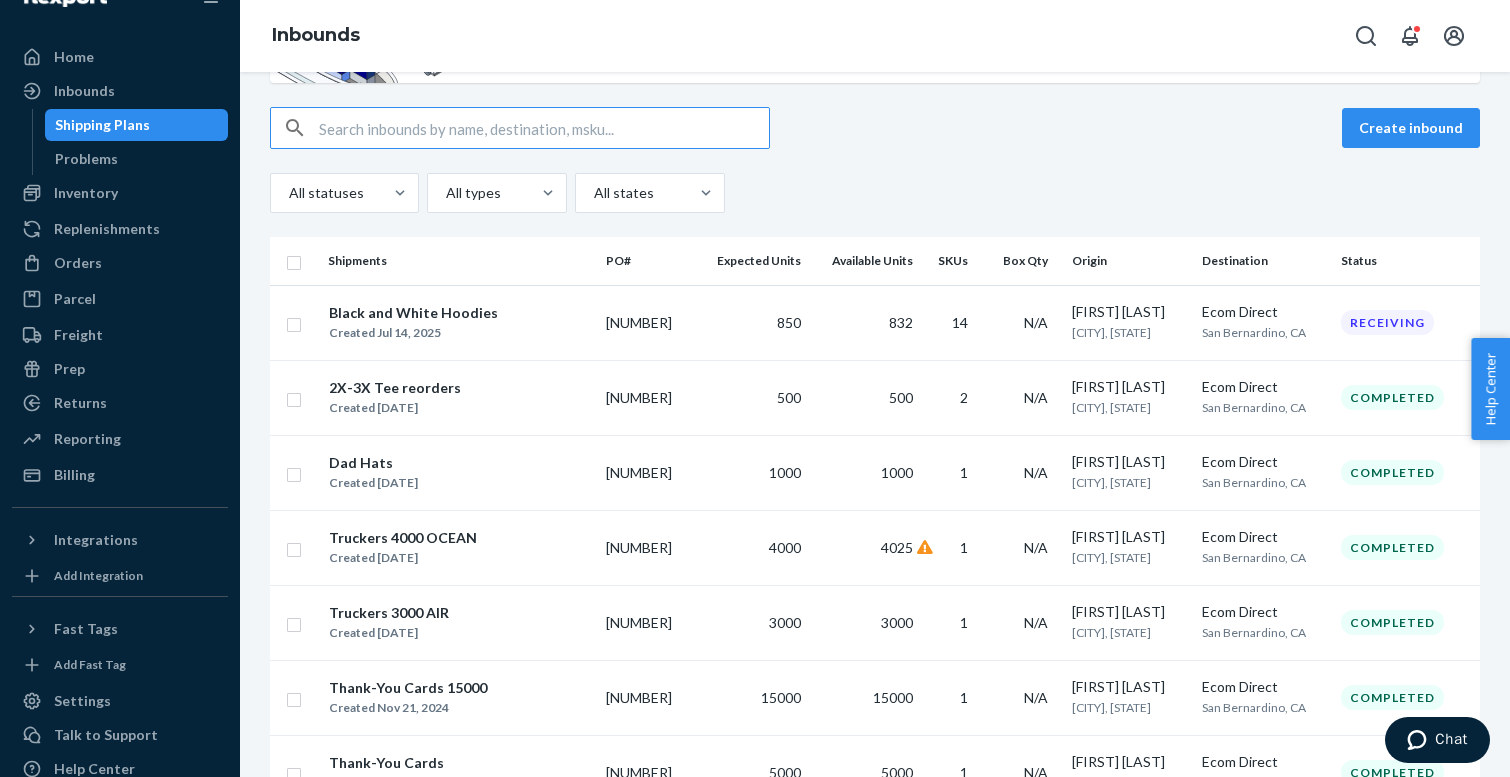scroll, scrollTop: 86, scrollLeft: 0, axis: vertical 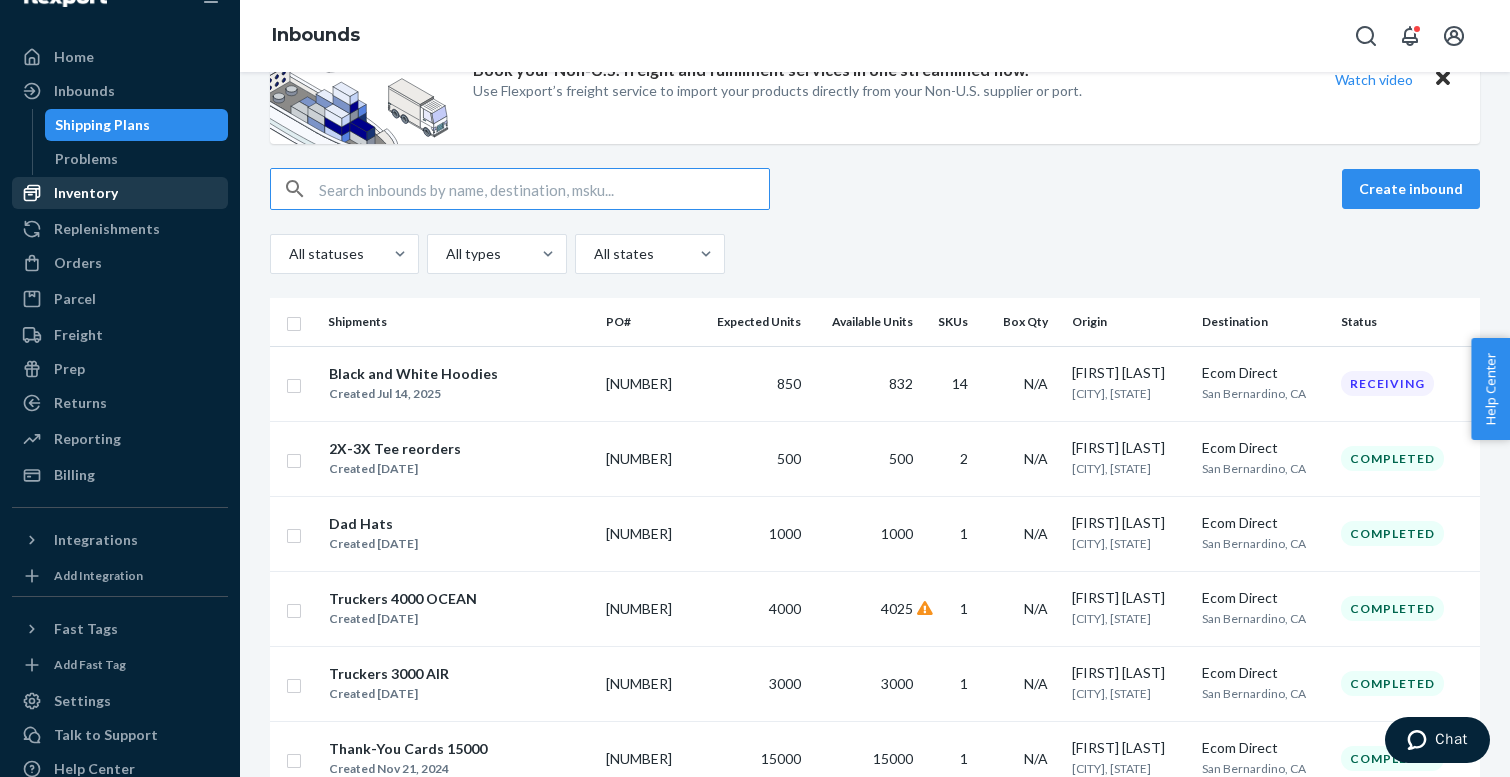 click on "Inventory" at bounding box center (120, 193) 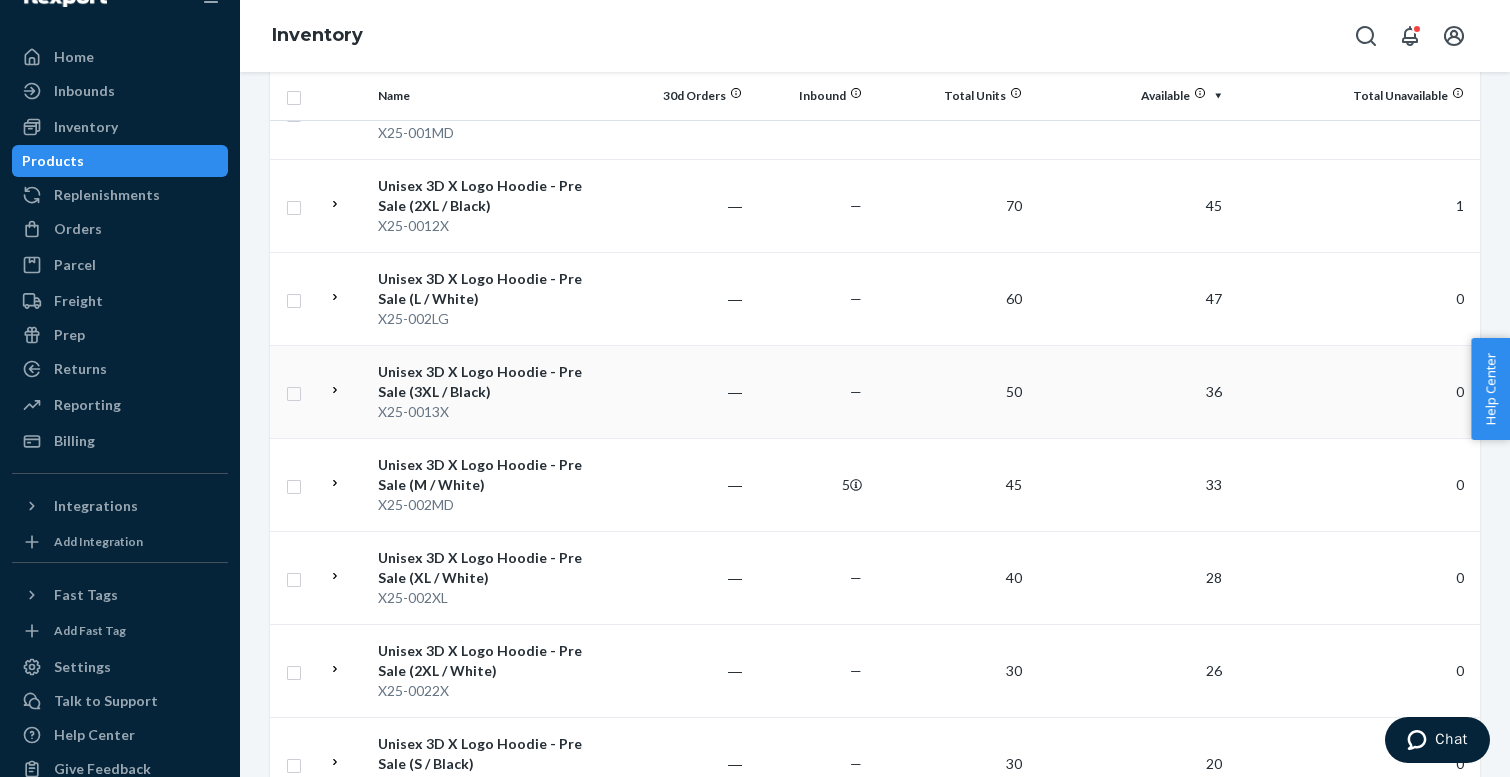 scroll, scrollTop: 1243, scrollLeft: 0, axis: vertical 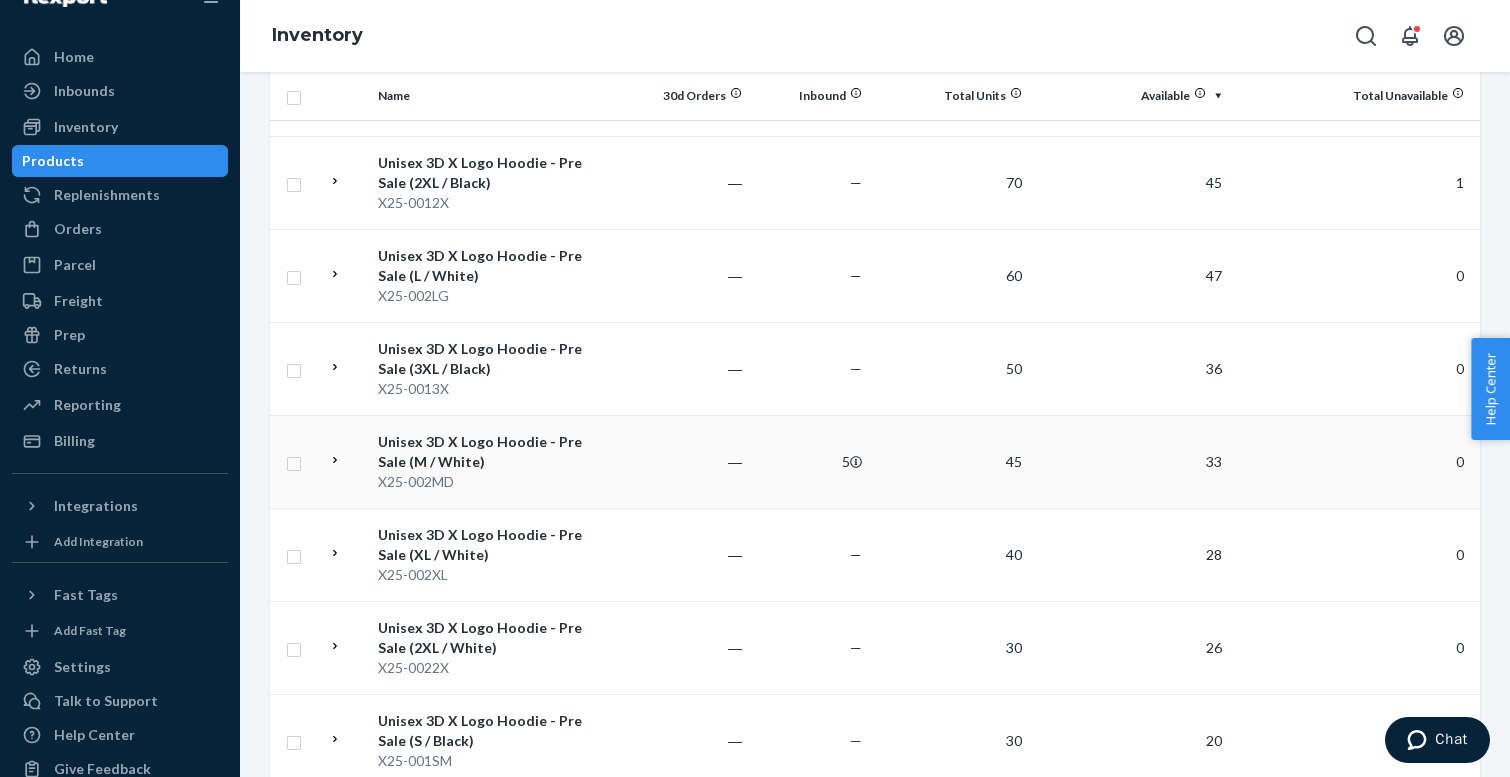 click on "Unisex 3D X Logo Hoodie - Pre Sale (M / White)" at bounding box center (482, 452) 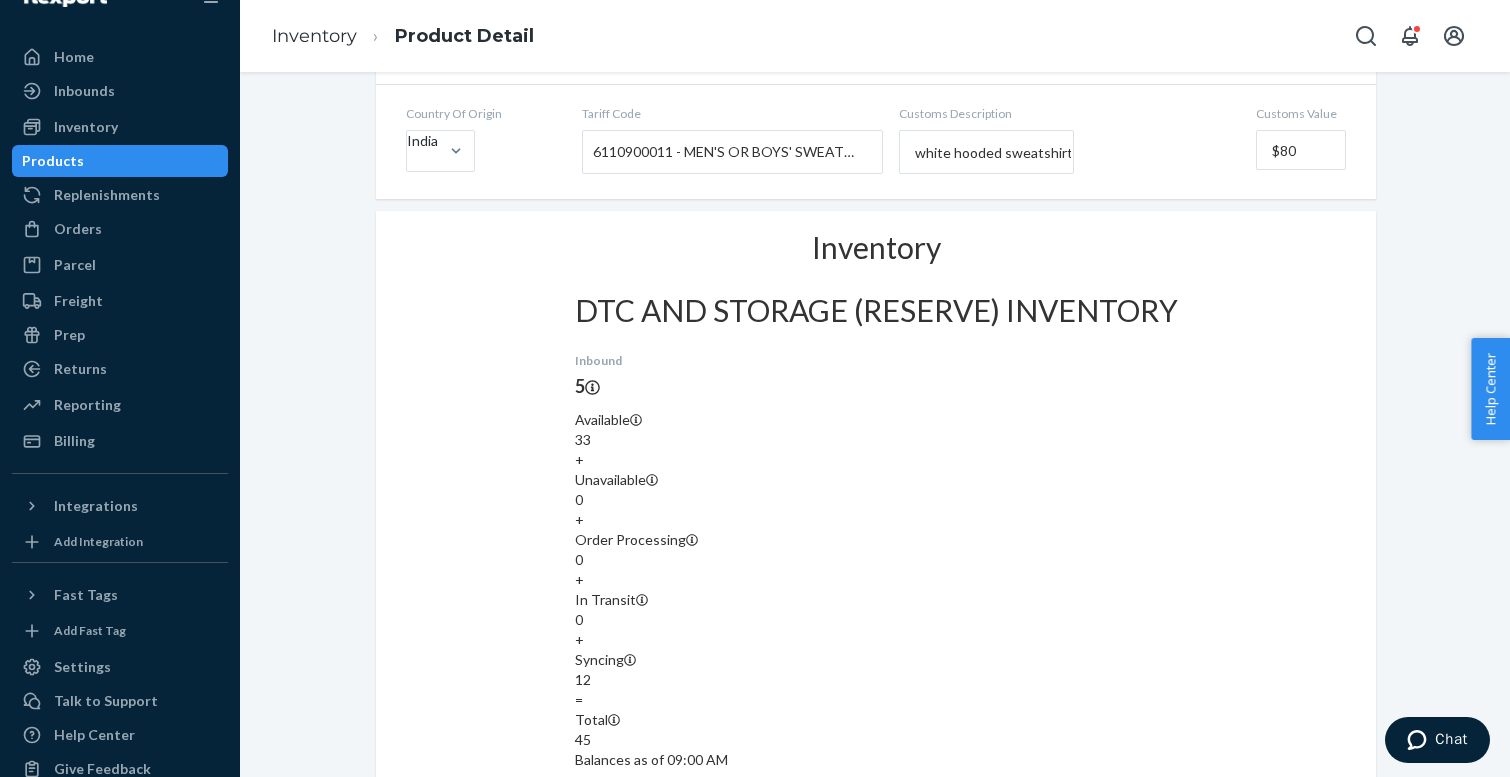 scroll, scrollTop: 989, scrollLeft: 0, axis: vertical 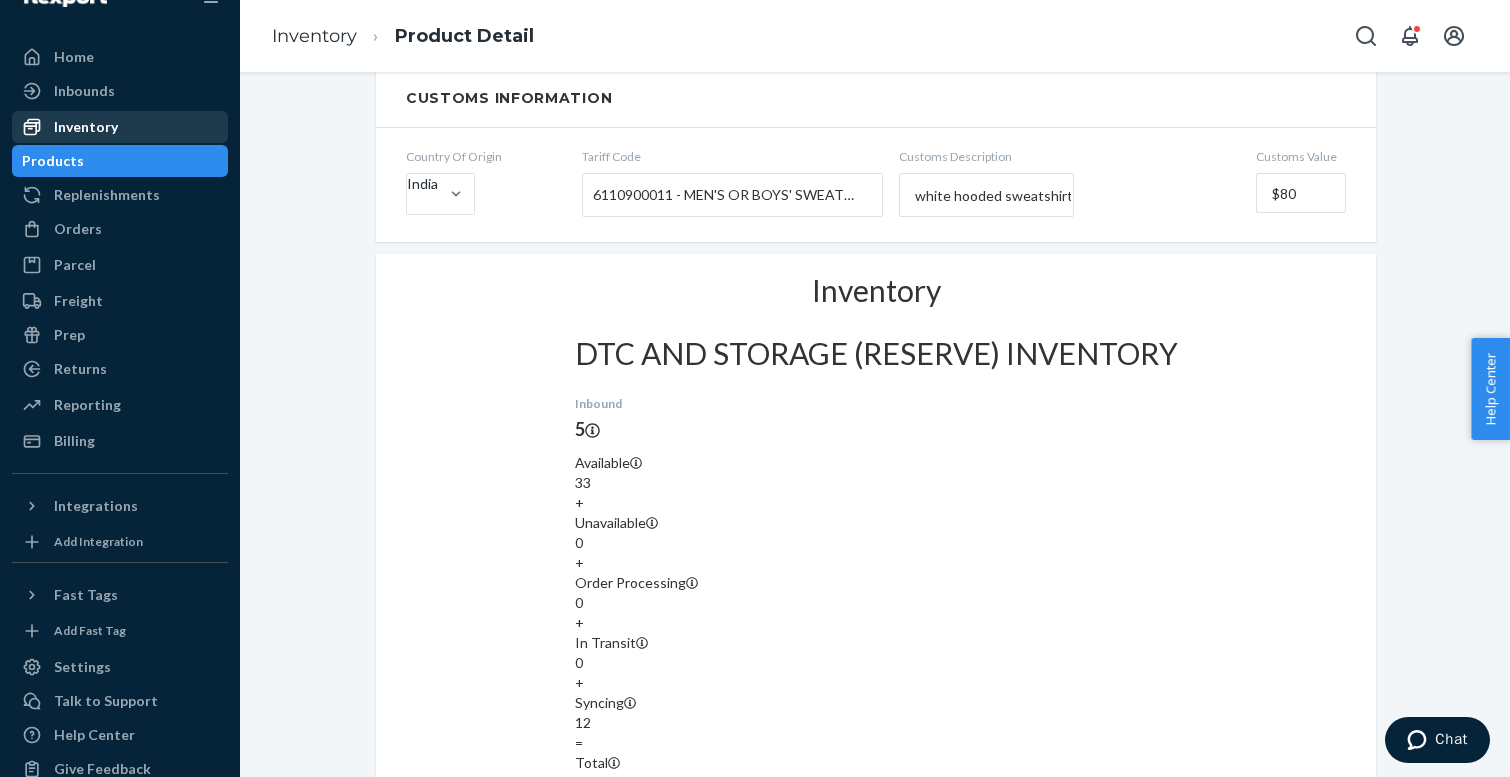 click on "Inventory" at bounding box center (86, 127) 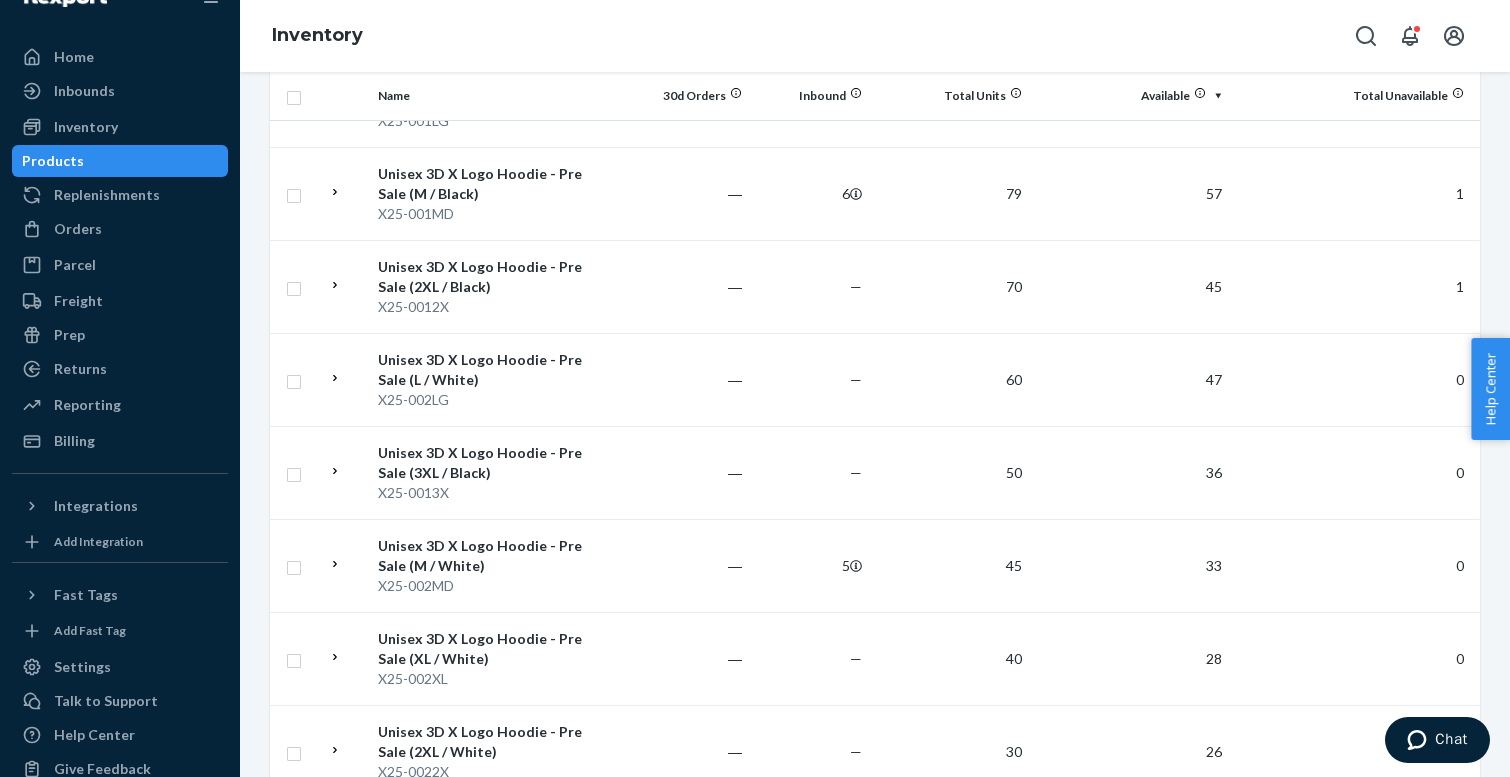 scroll, scrollTop: 1171, scrollLeft: 0, axis: vertical 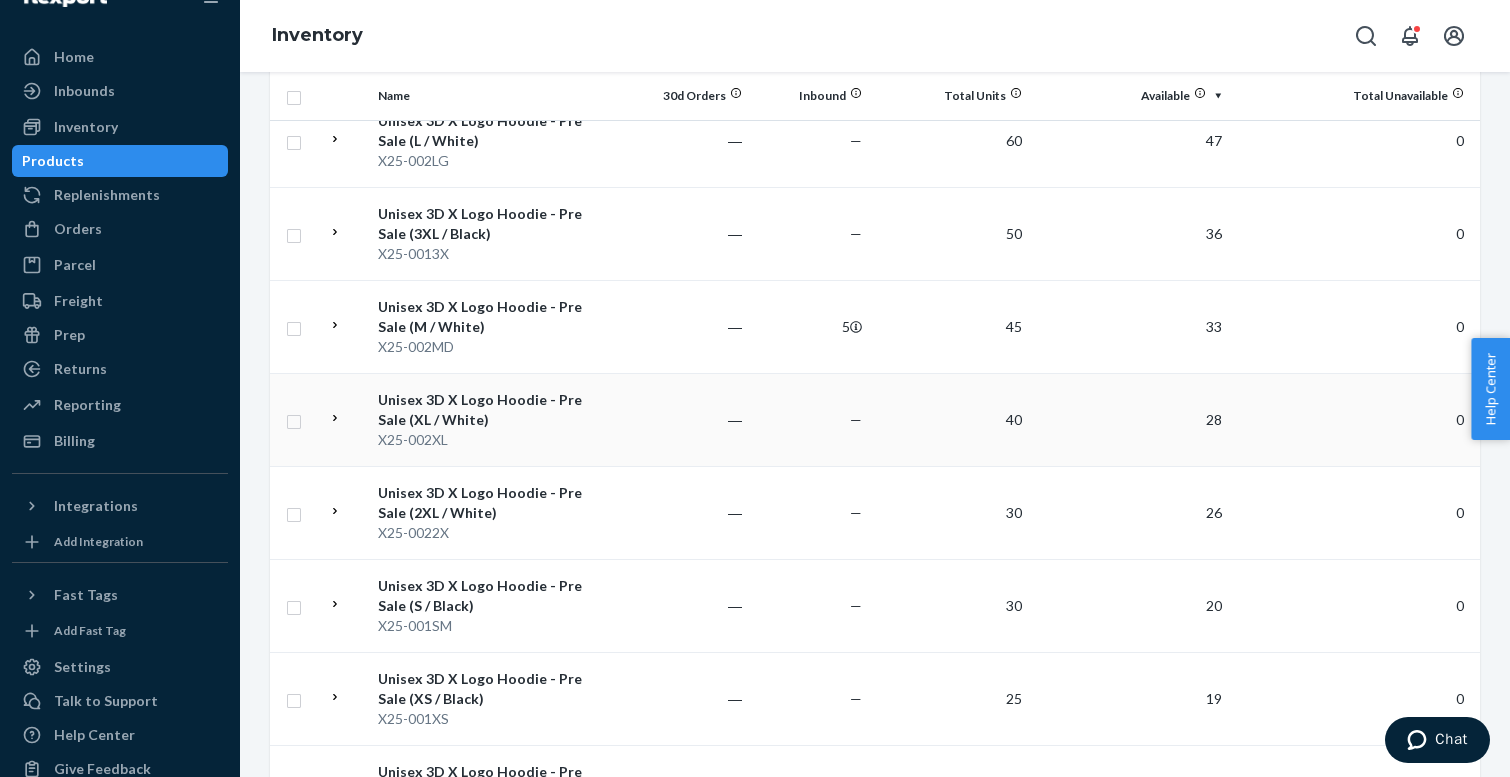 click on "Unisex 3D X Logo Hoodie - Pre Sale (XL / White)" at bounding box center (482, 410) 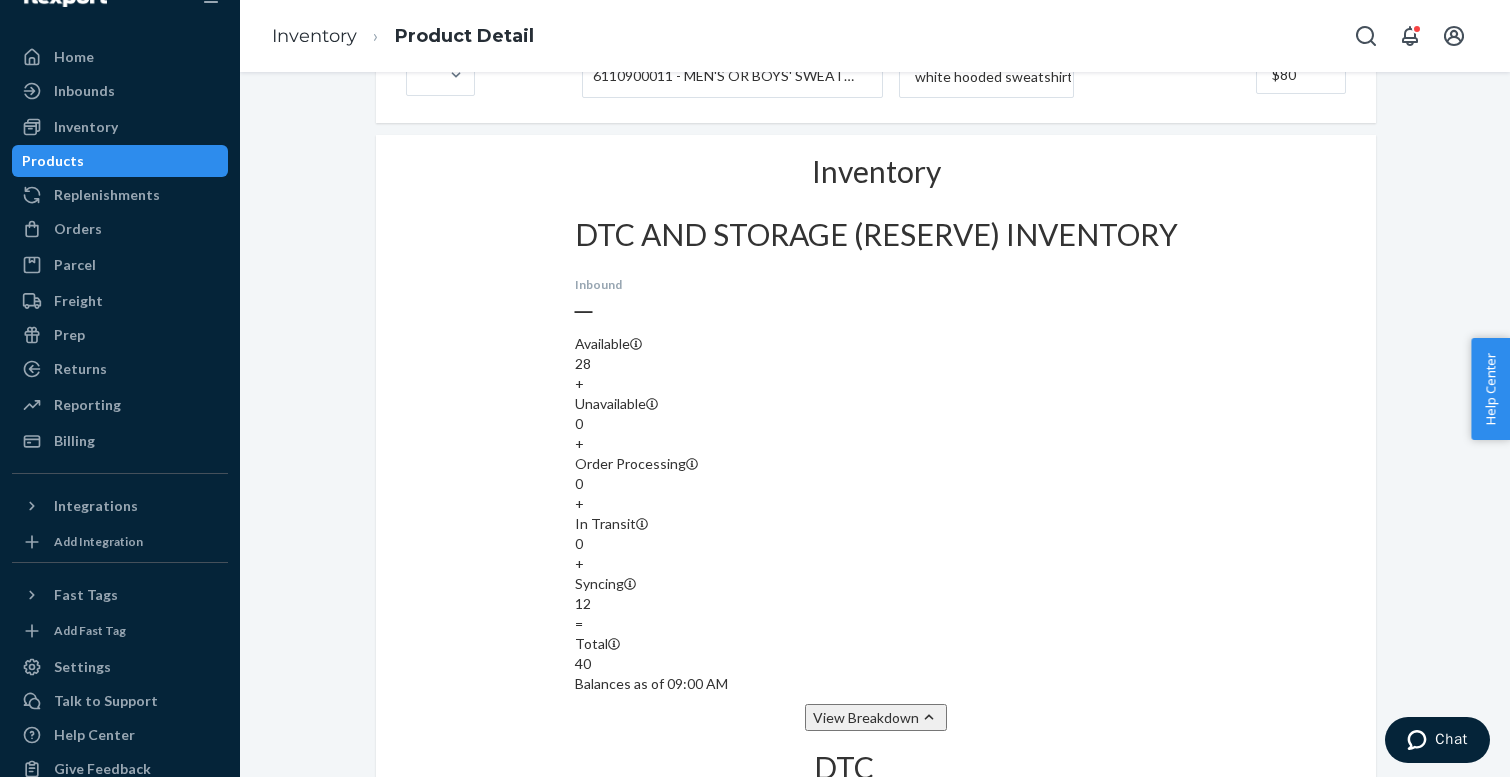 scroll, scrollTop: 1106, scrollLeft: 0, axis: vertical 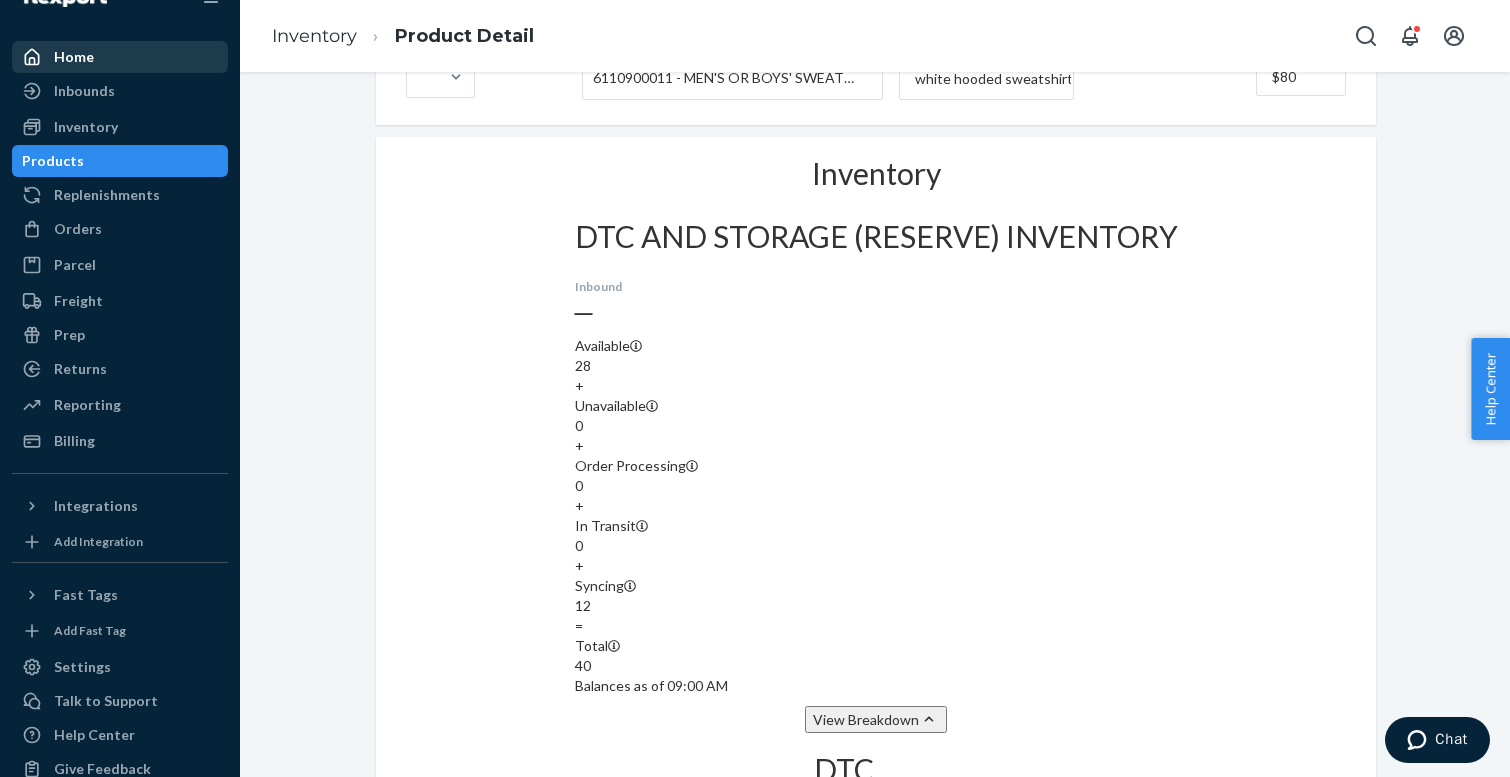 click on "Home" at bounding box center (74, 57) 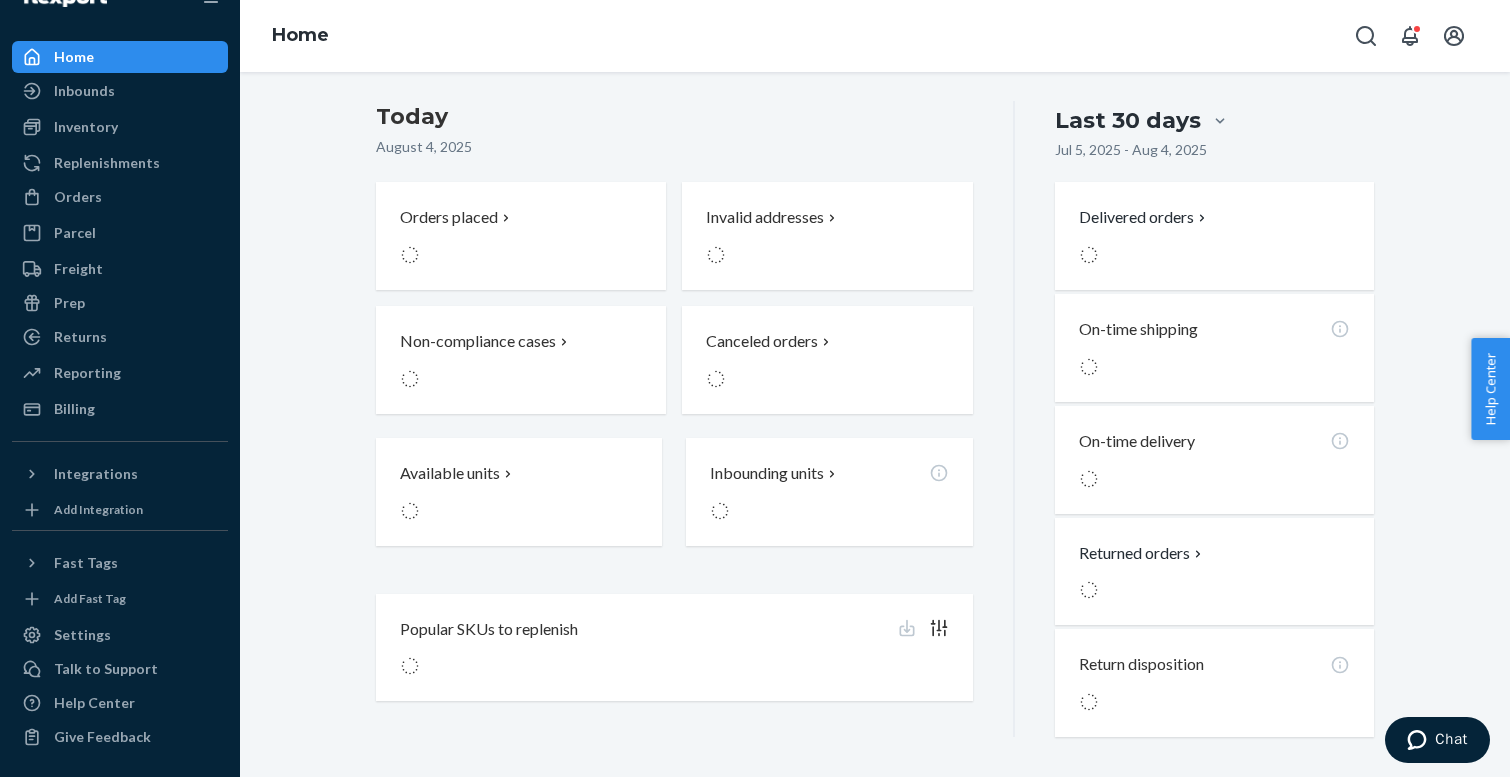 scroll, scrollTop: 0, scrollLeft: 0, axis: both 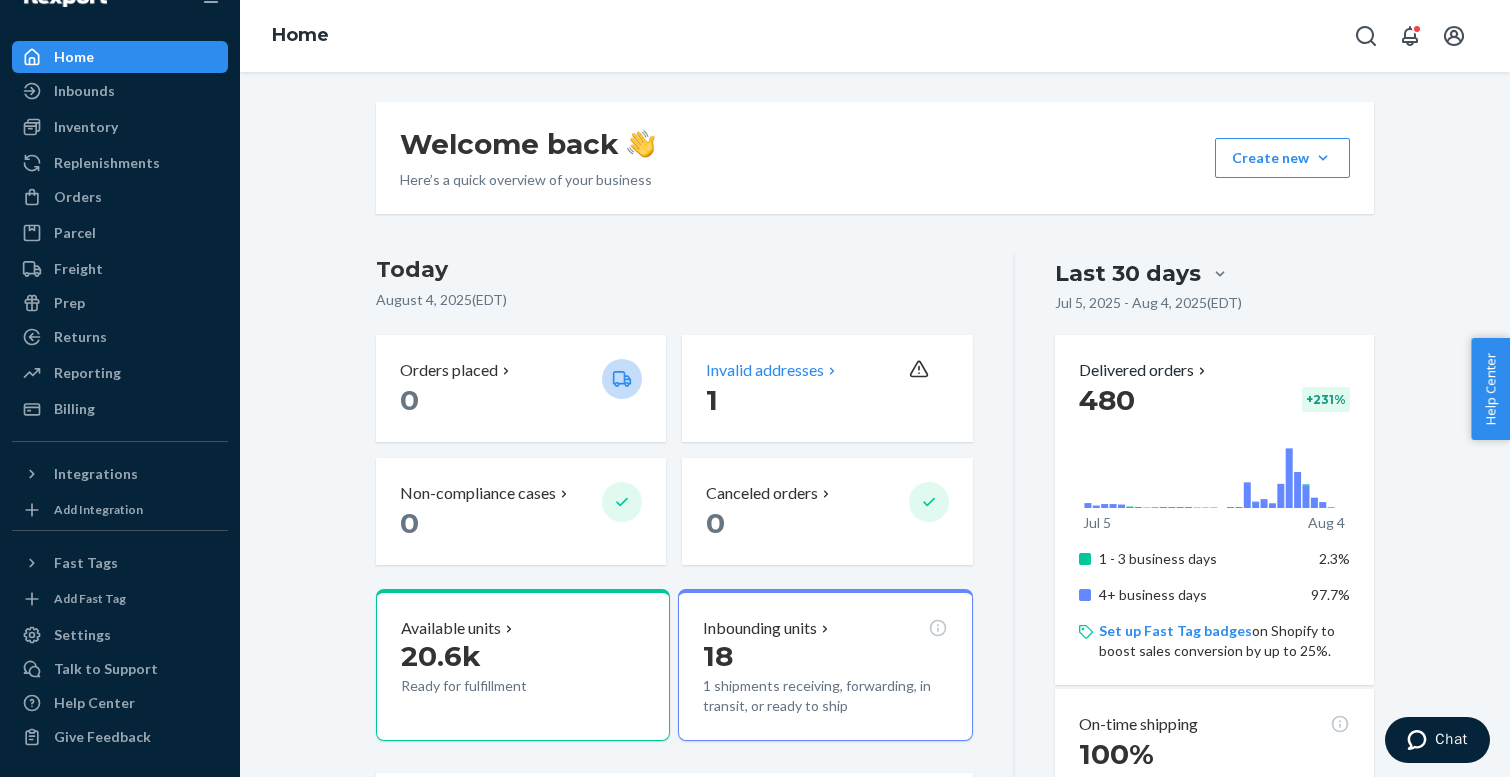 click on "Invalid addresses   1" at bounding box center (827, 388) 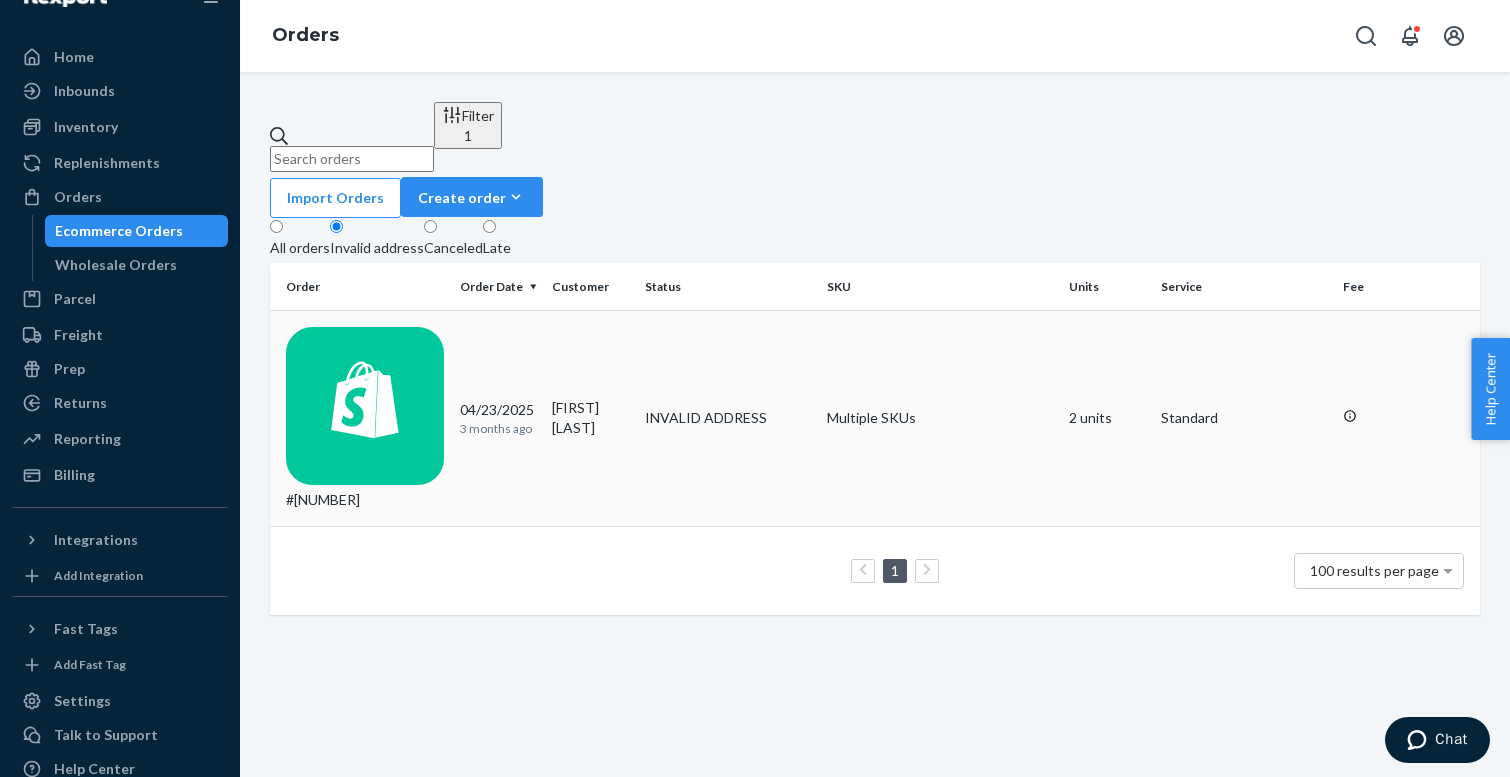 click on "#[NUMBER]" at bounding box center (361, 419) 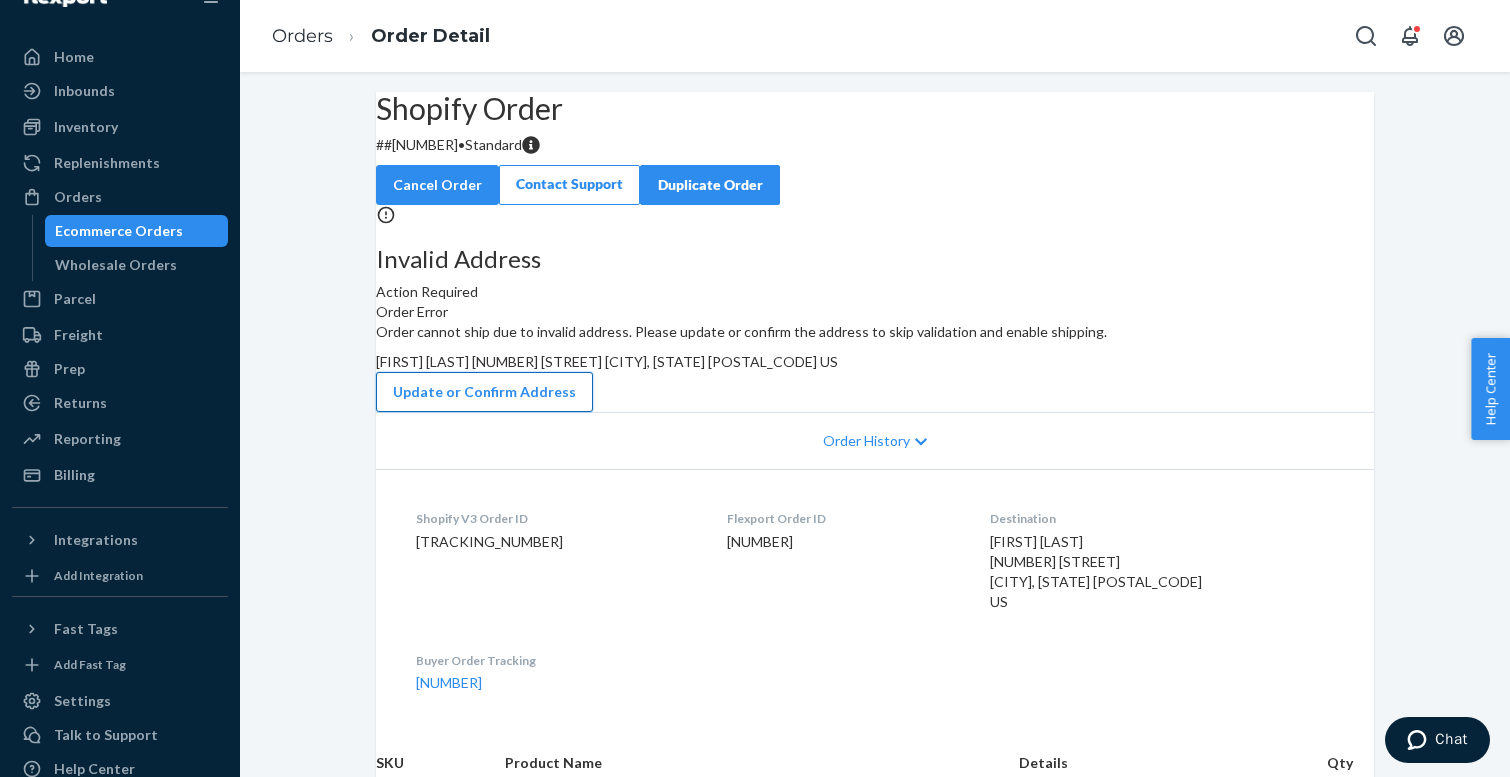 click on "Update or Confirm Address" at bounding box center (484, 392) 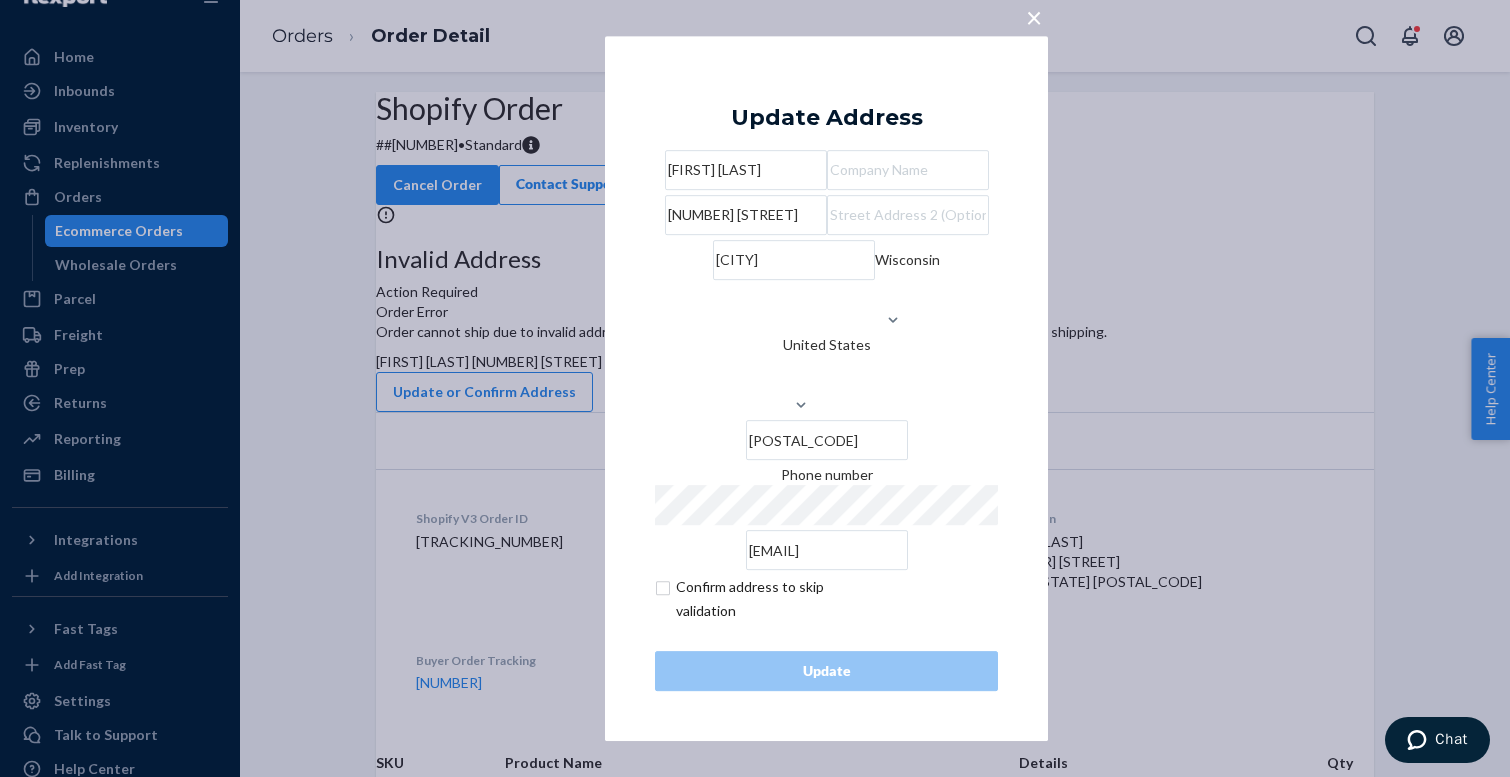 click on "[NUMBER] [STREET]" at bounding box center [746, 215] 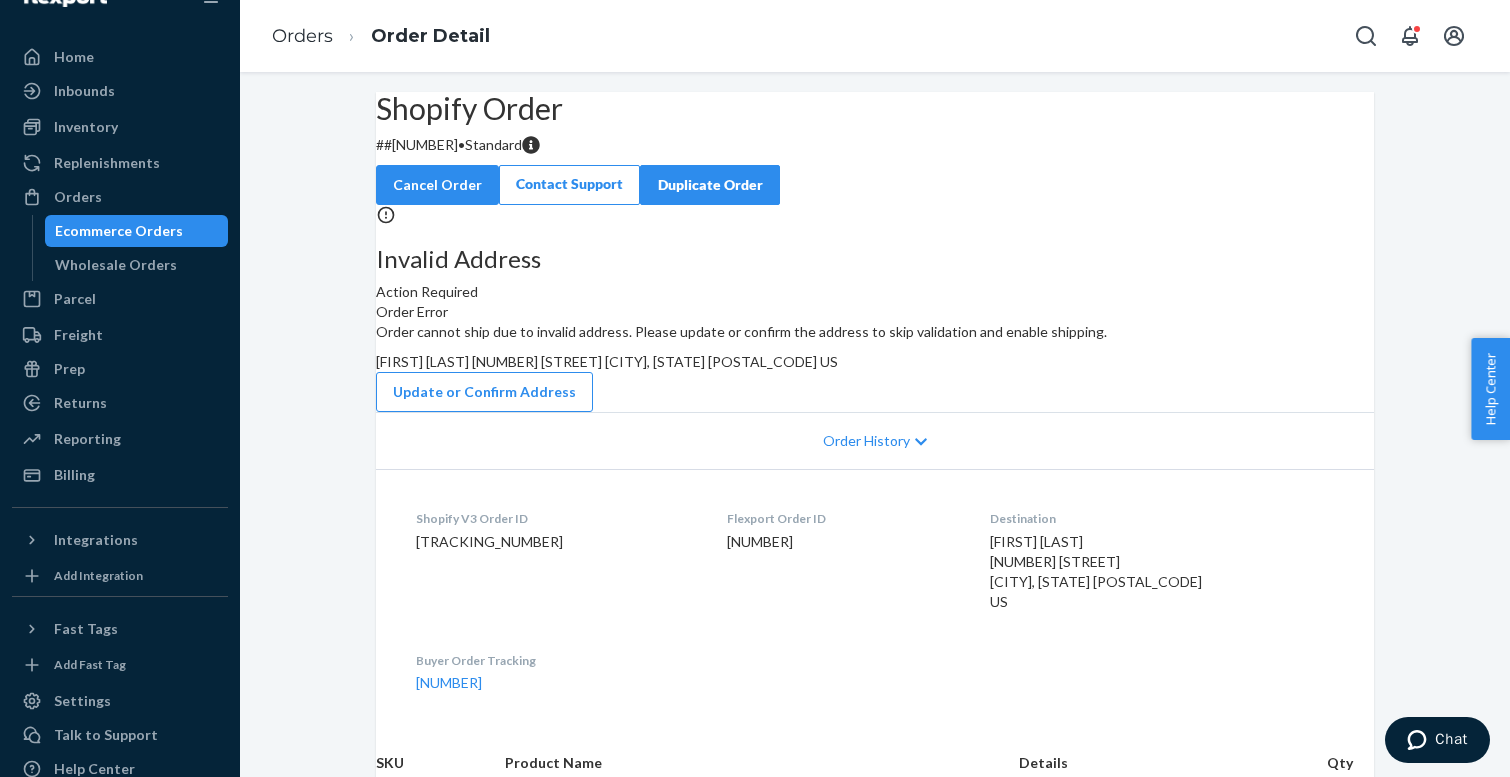 click on "Ecommerce Orders" at bounding box center (119, 231) 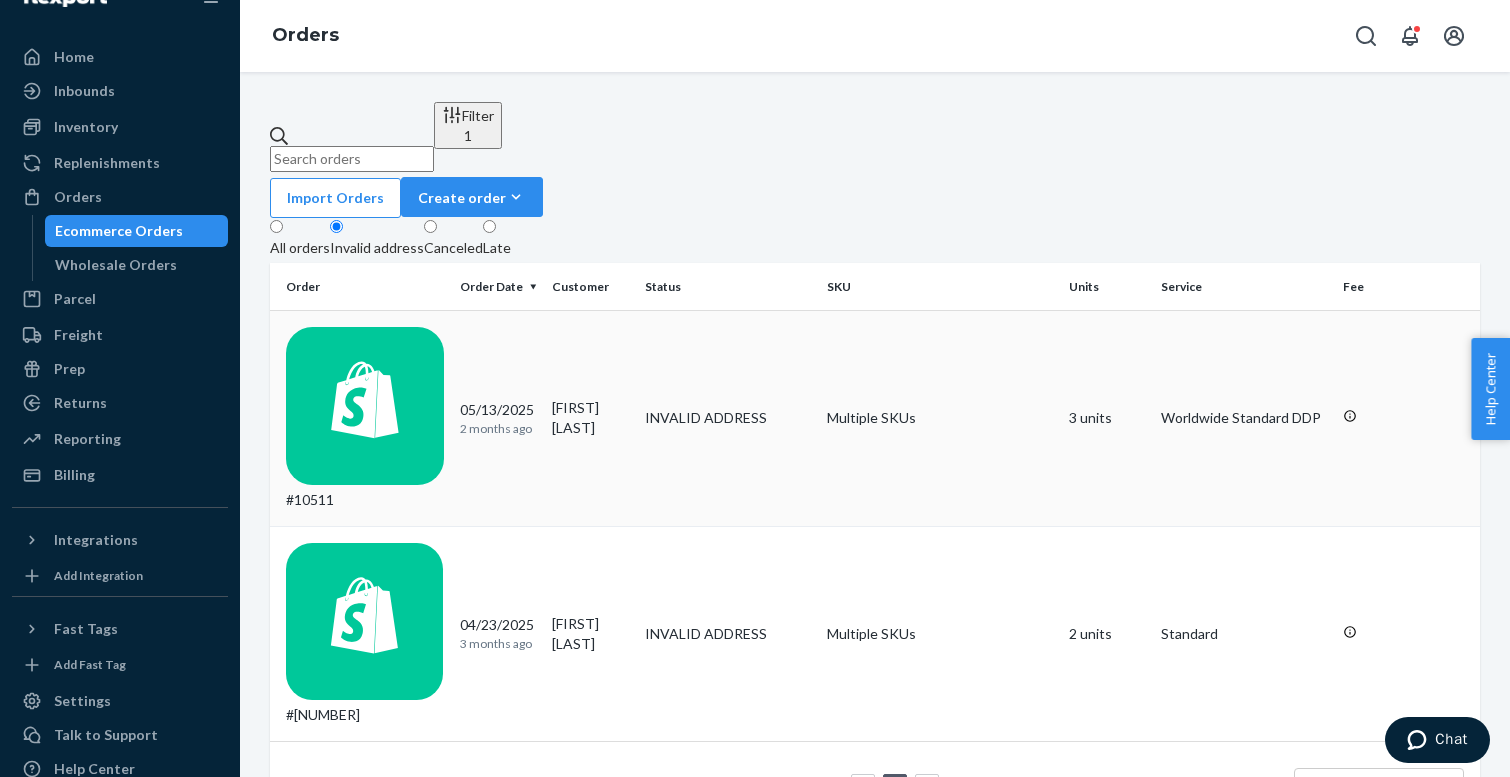 click on "[FIRST] [LAST]" at bounding box center [590, 419] 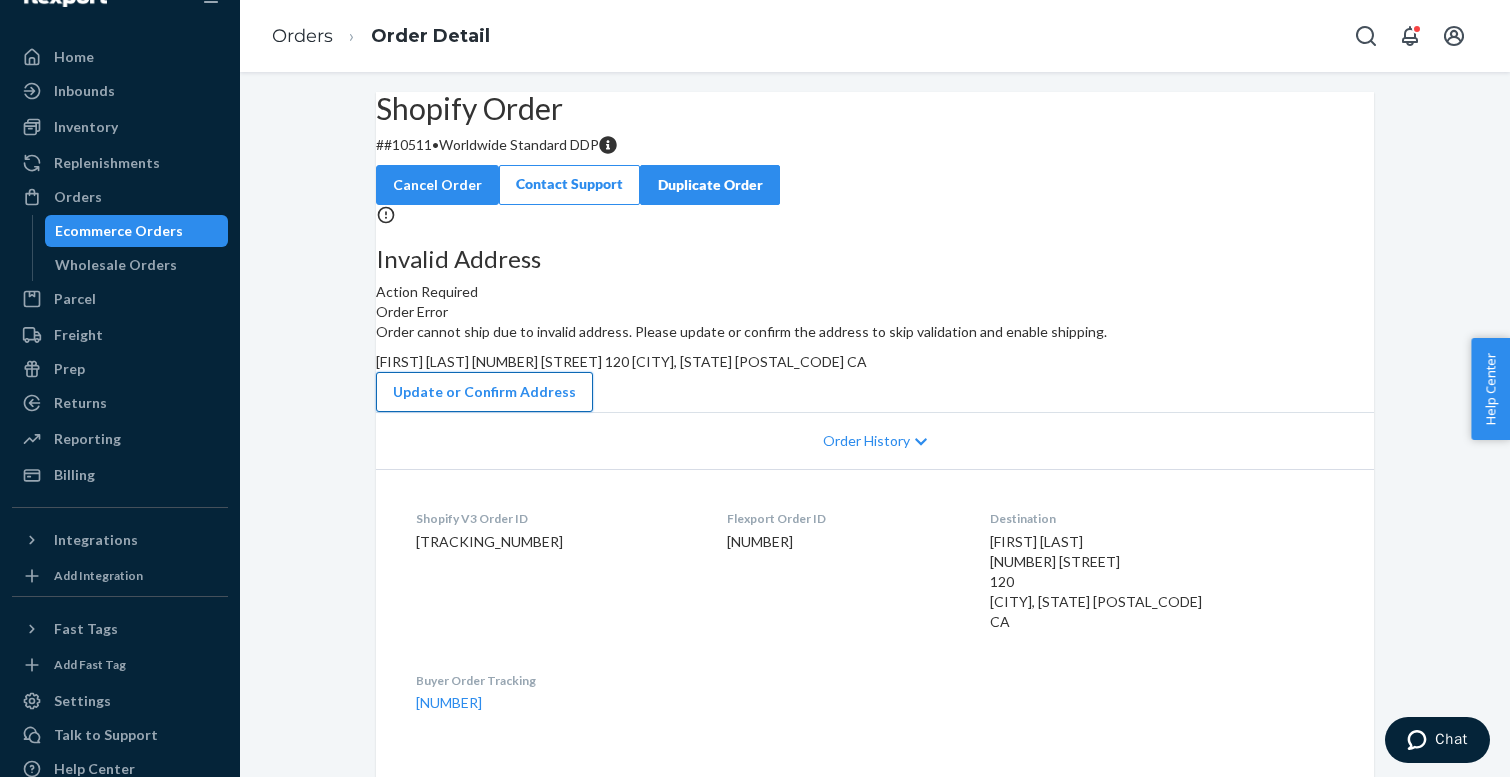 click on "Update or Confirm Address" at bounding box center (484, 392) 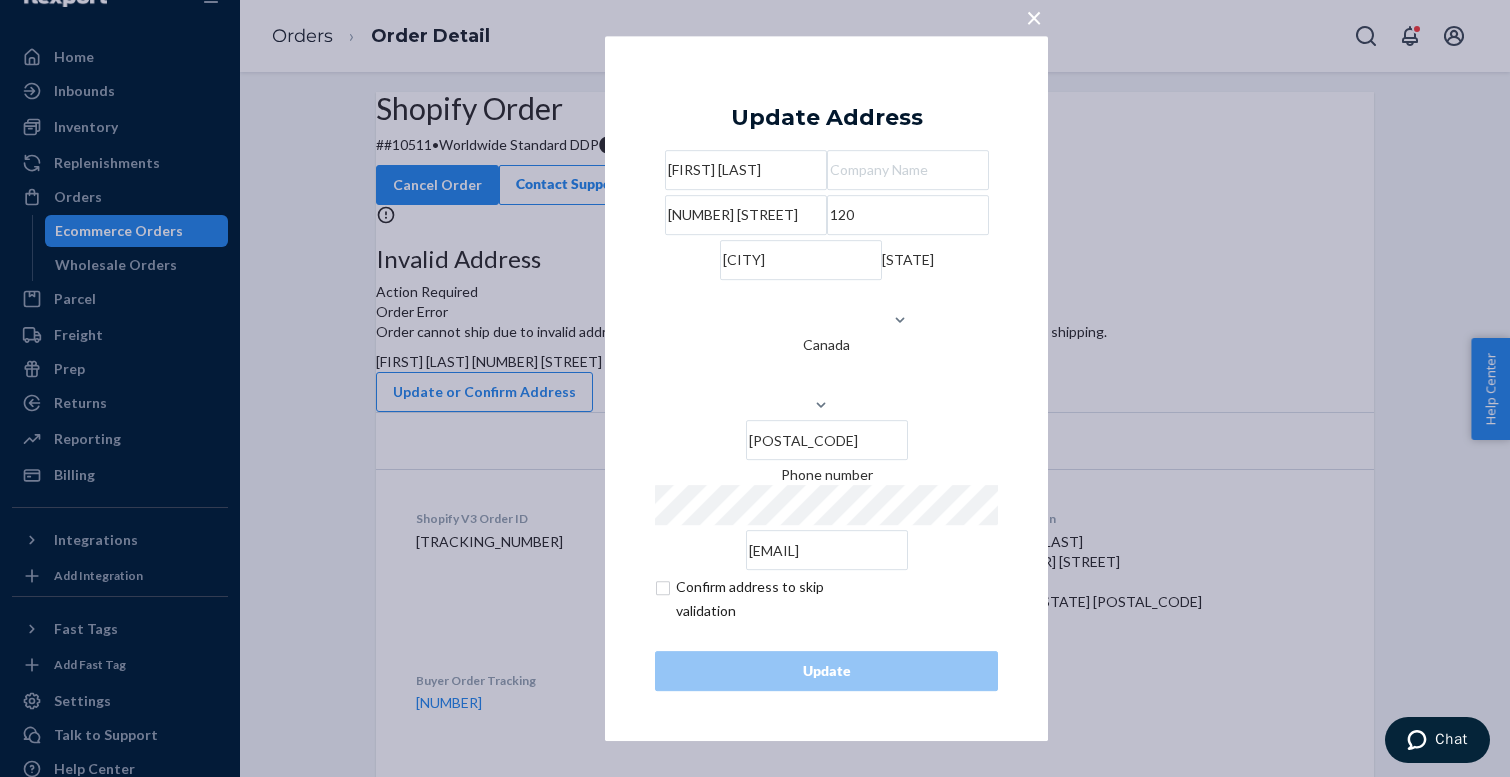 click on "× Update Address [FIRST] [LAST] [NUMBER] [STREET] 120 [CITY] [STATE] Canada [POSTAL_CODE] Phone number [EMAIL] Confirm address to skip validation Update" at bounding box center (755, 388) 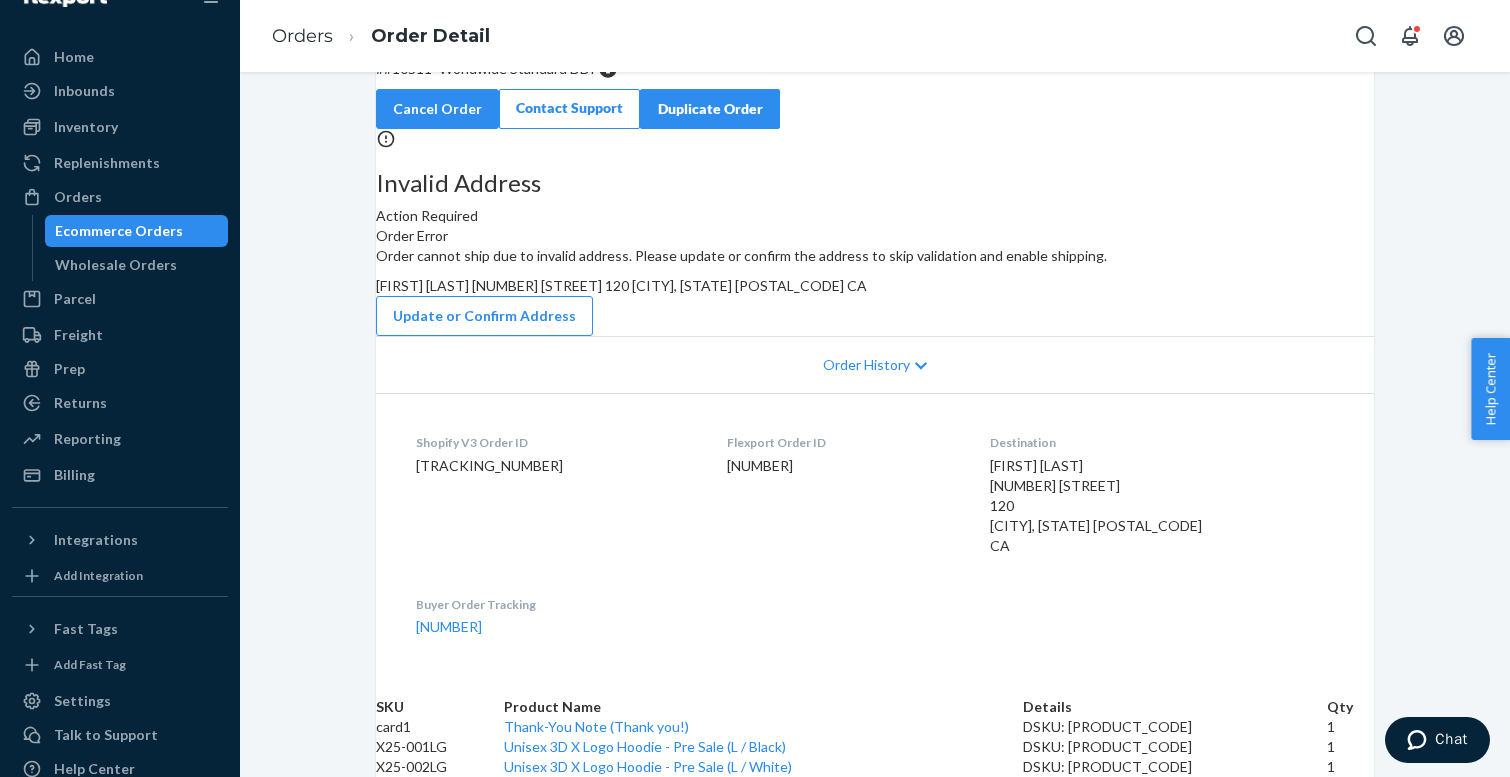 scroll, scrollTop: 118, scrollLeft: 0, axis: vertical 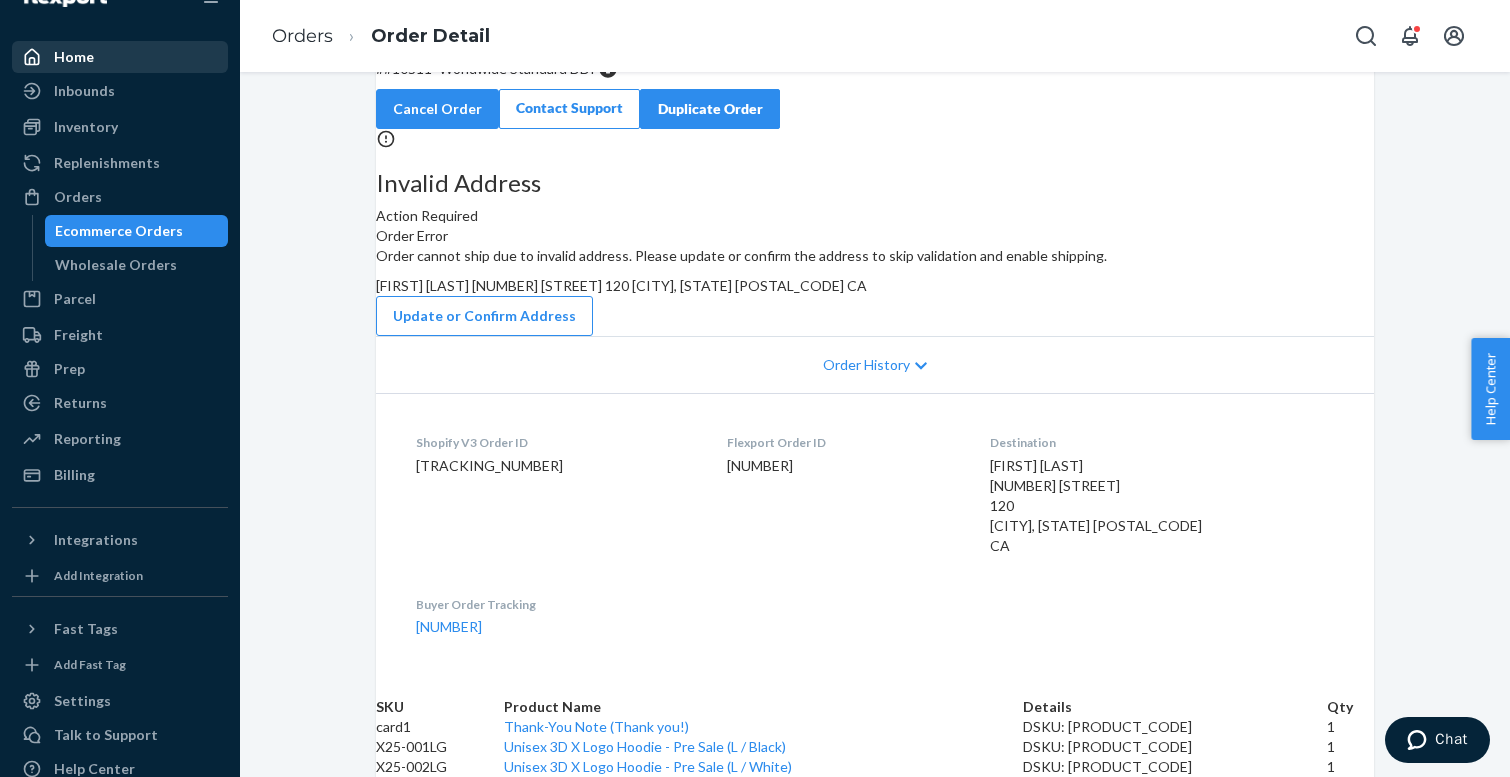 click on "Home" at bounding box center (74, 57) 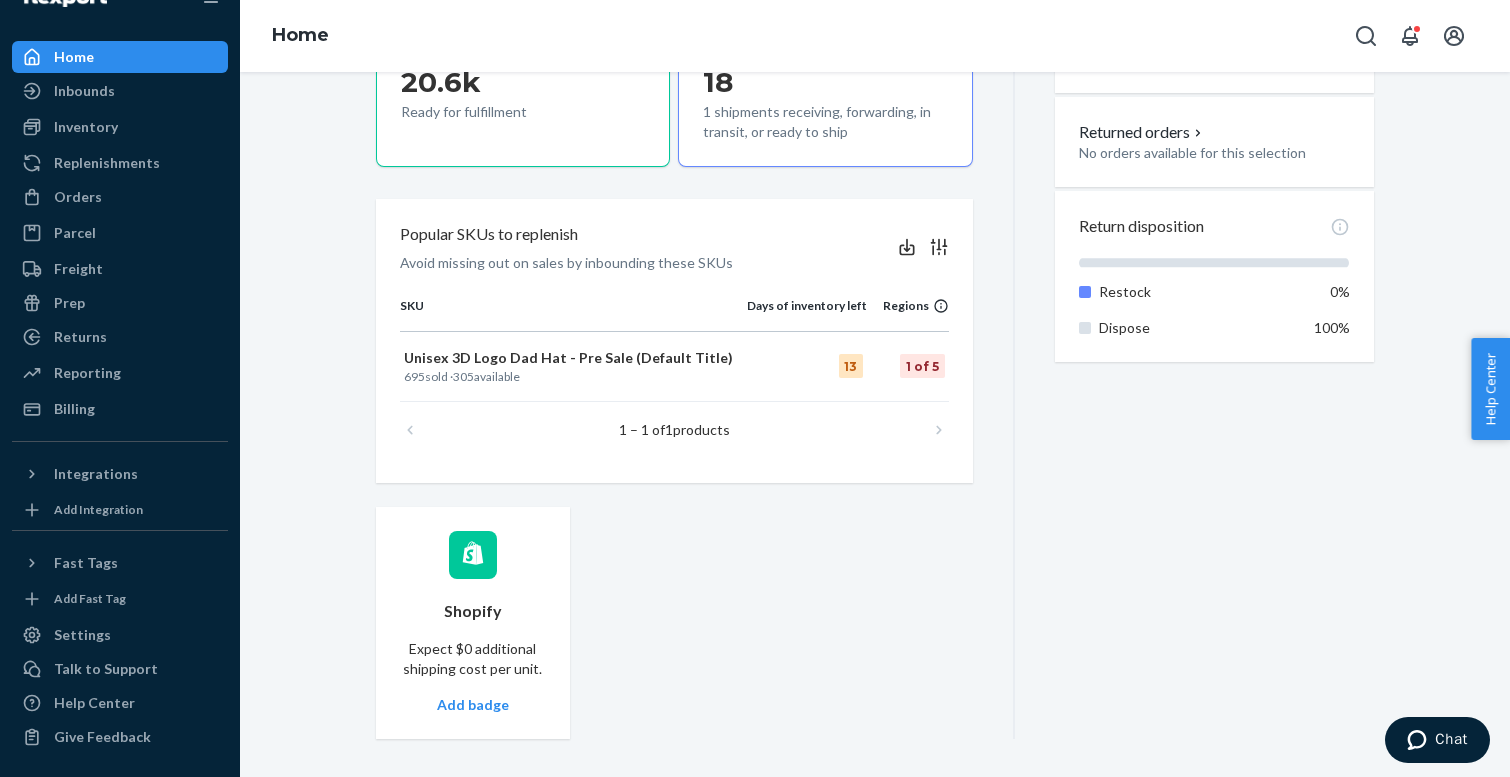 scroll, scrollTop: 549, scrollLeft: 0, axis: vertical 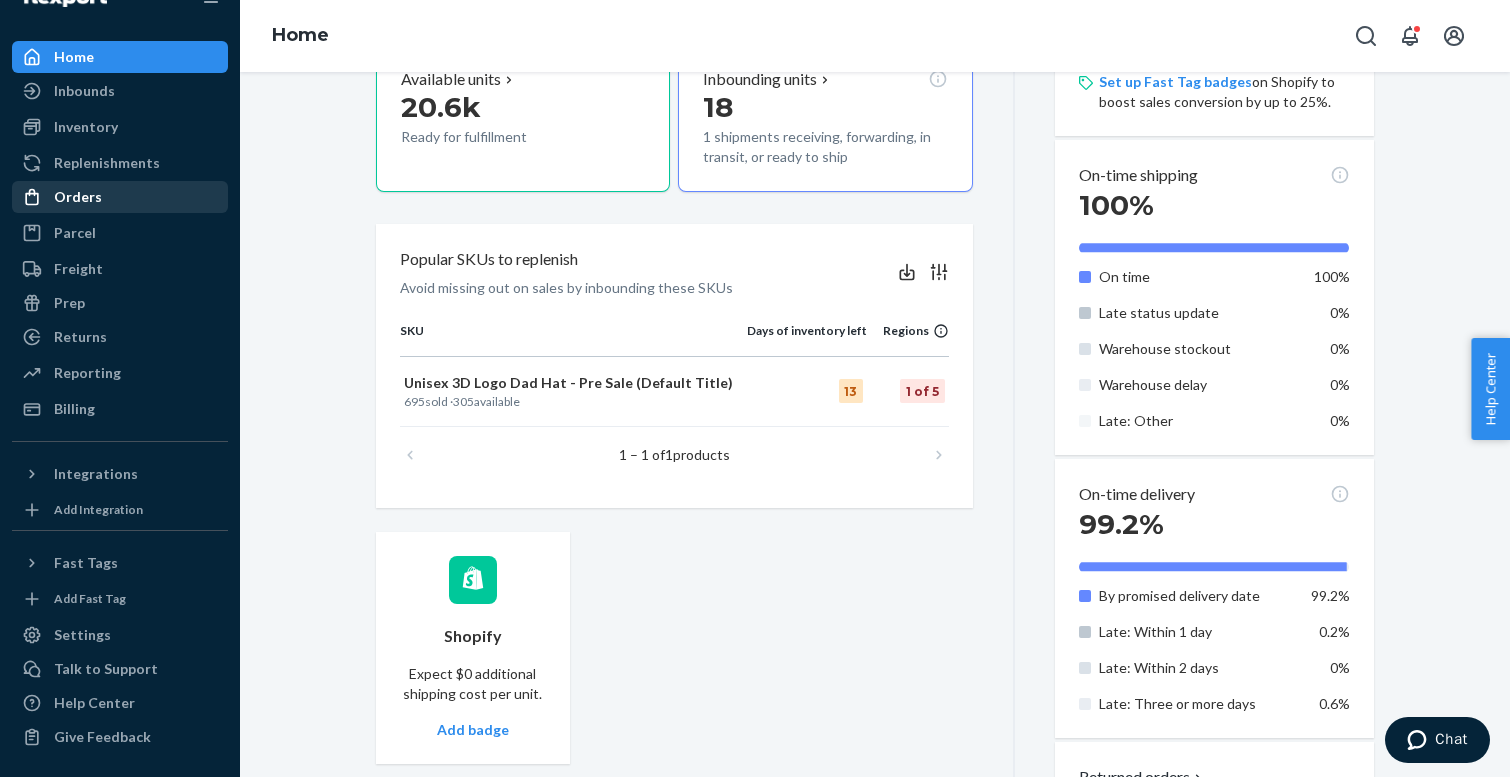 click on "Orders" at bounding box center [78, 197] 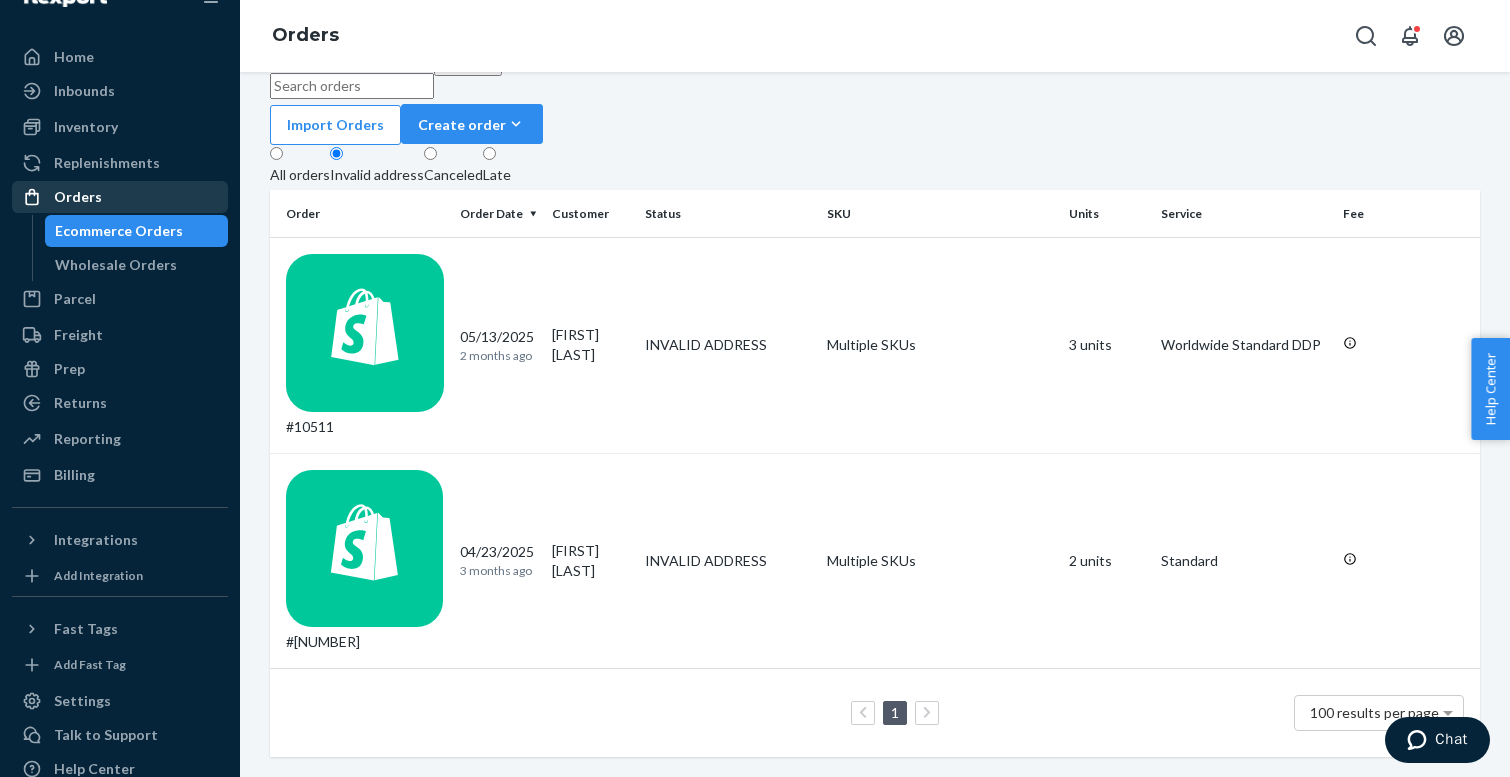 scroll, scrollTop: 0, scrollLeft: 0, axis: both 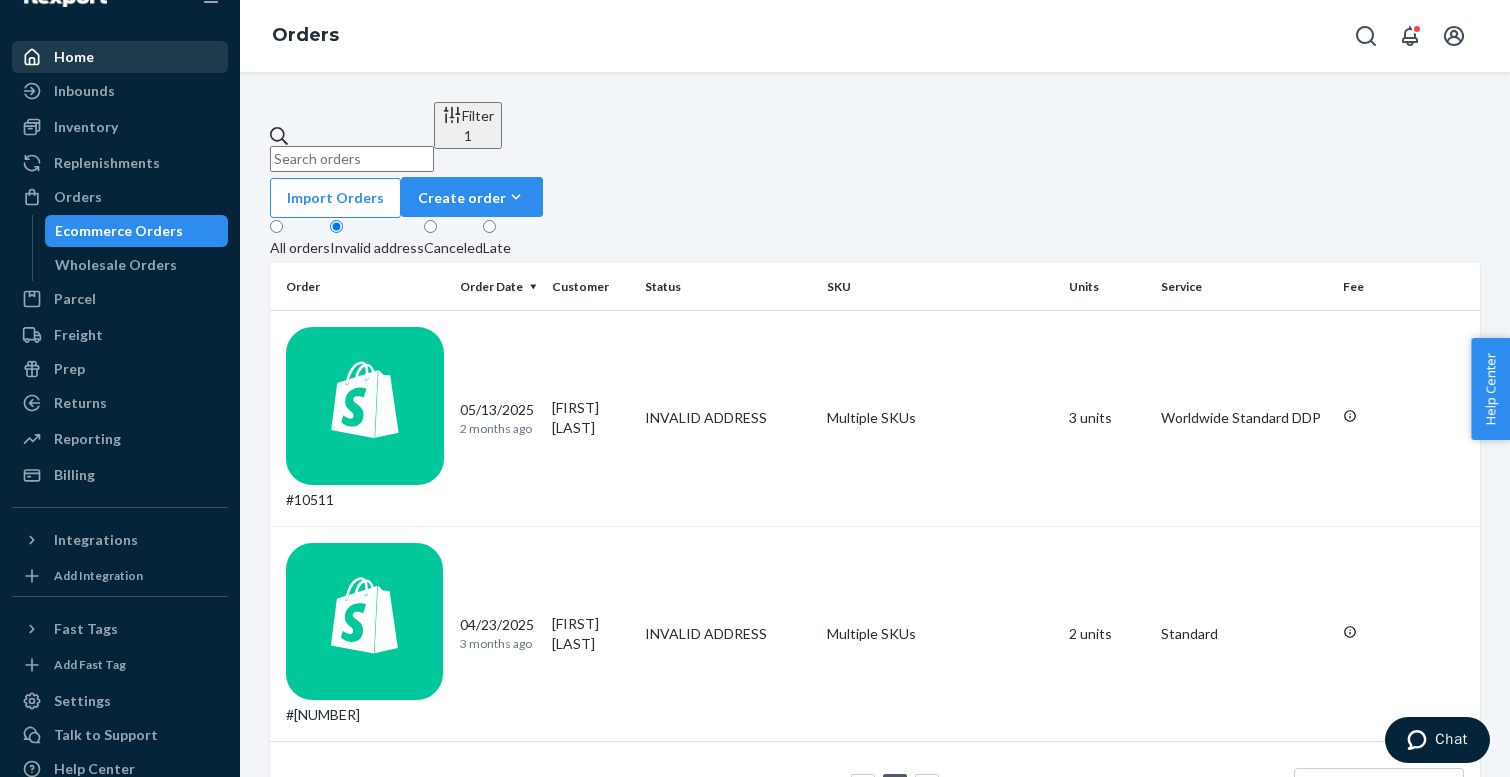 click on "Home" at bounding box center (74, 57) 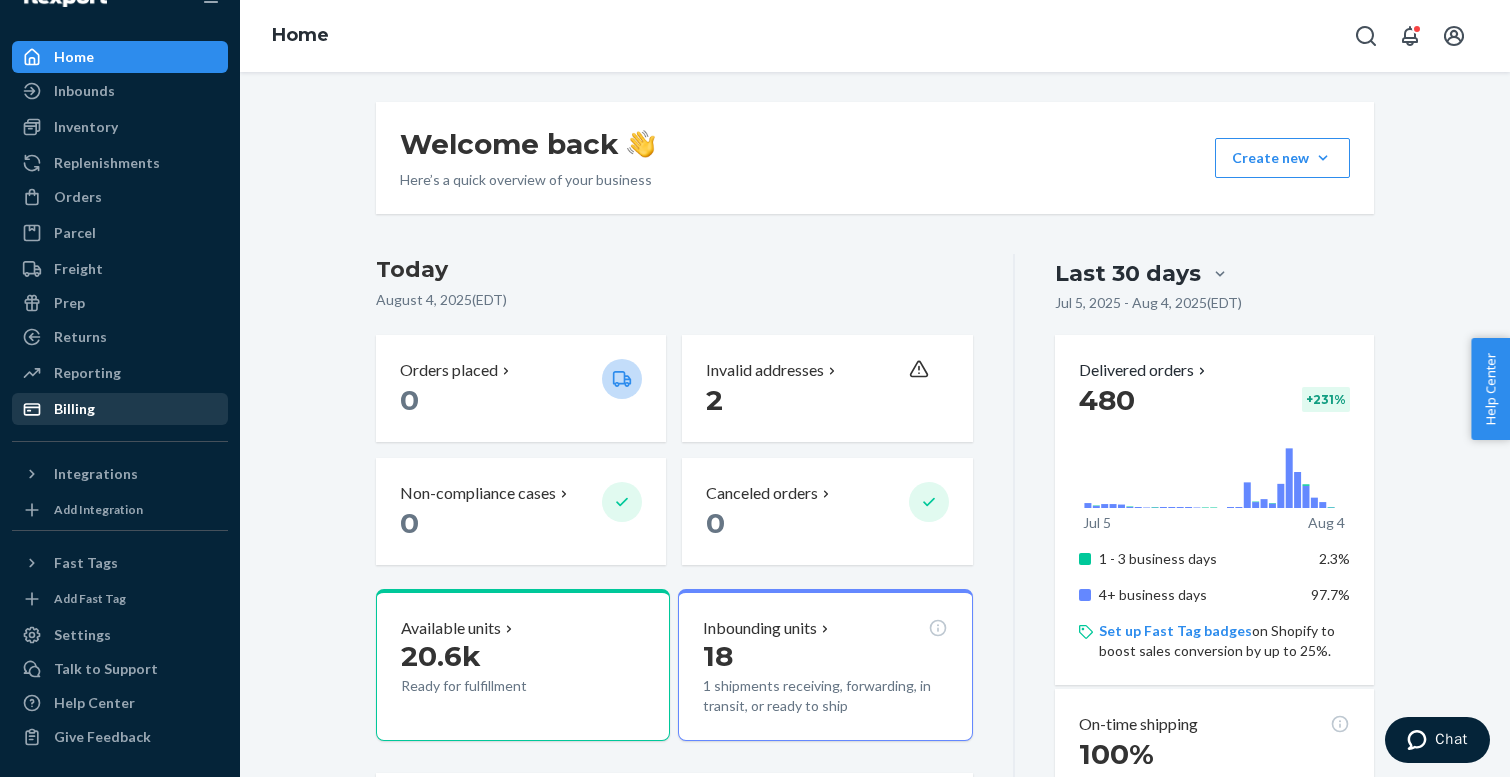 click on "Billing" at bounding box center (74, 409) 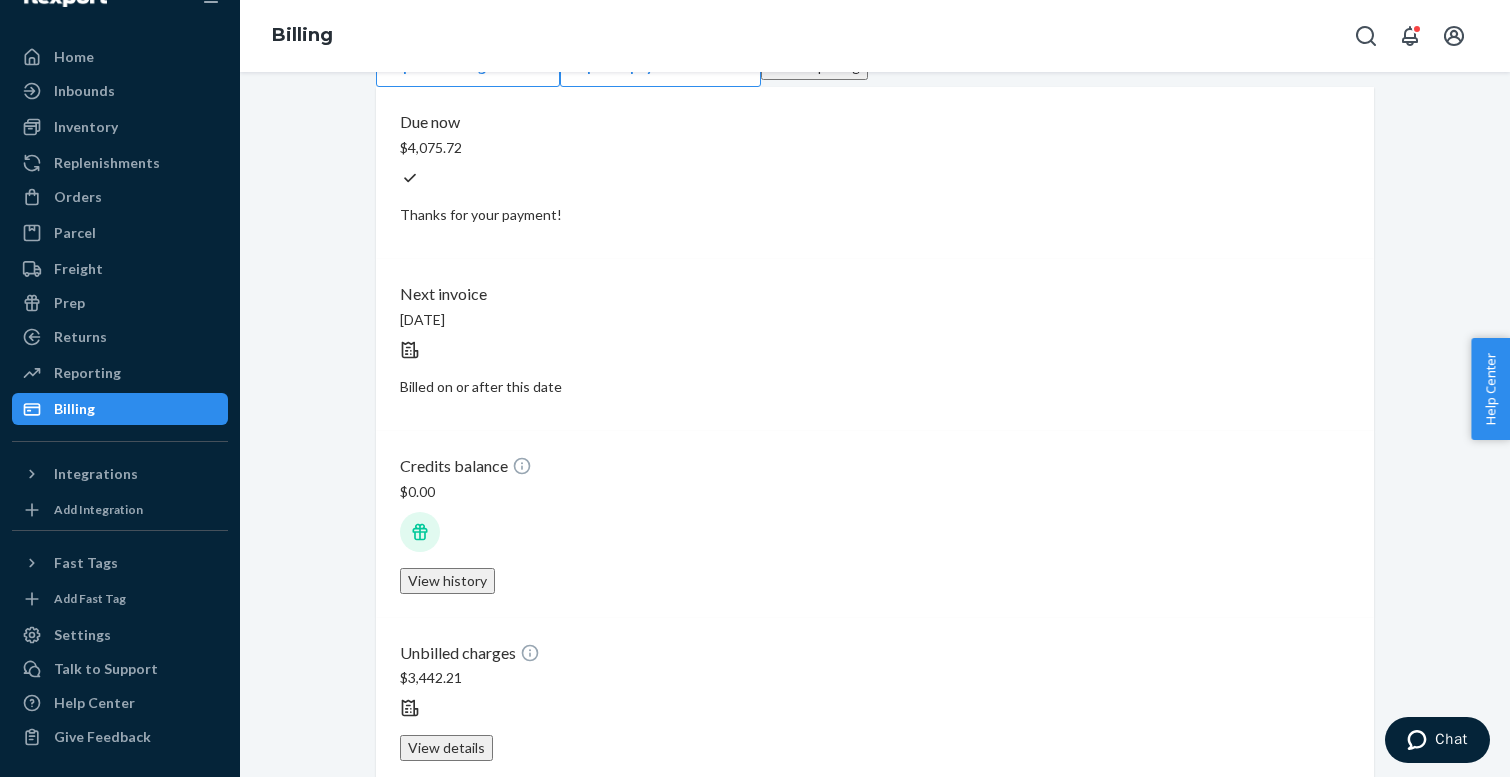 scroll, scrollTop: 72, scrollLeft: 0, axis: vertical 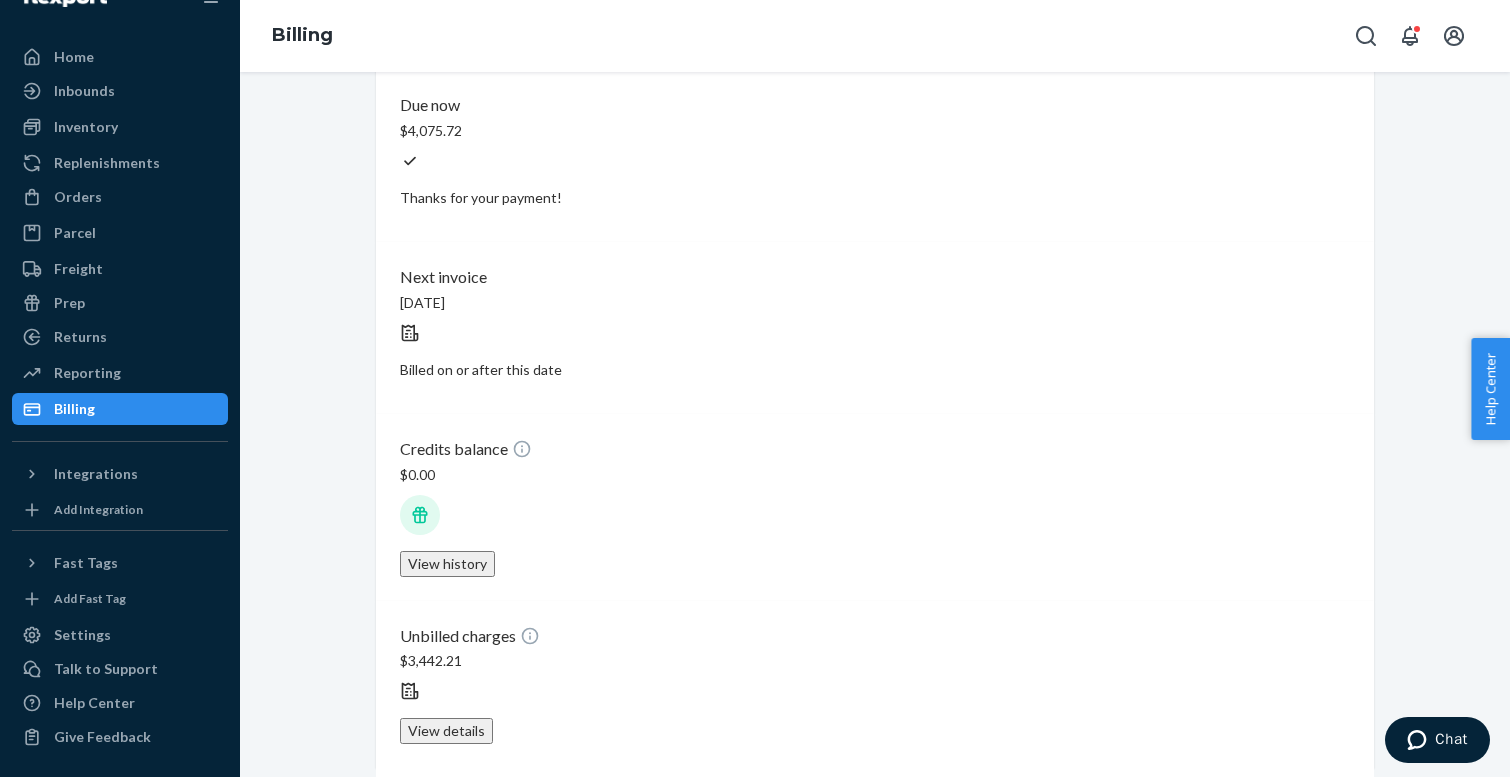 click on "Download PDF" at bounding box center (1153, 924) 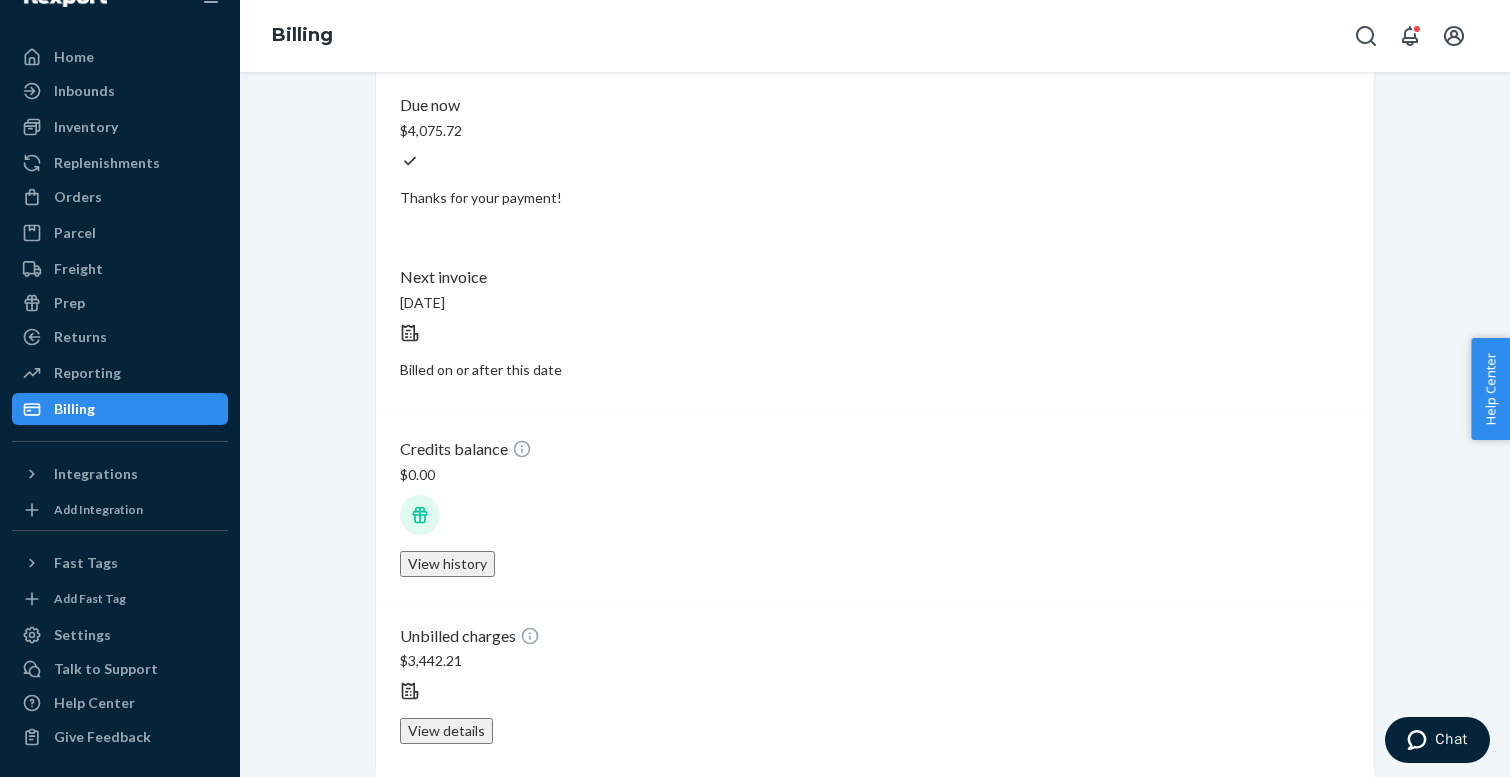 click on "Download PDF" at bounding box center (1153, 852) 